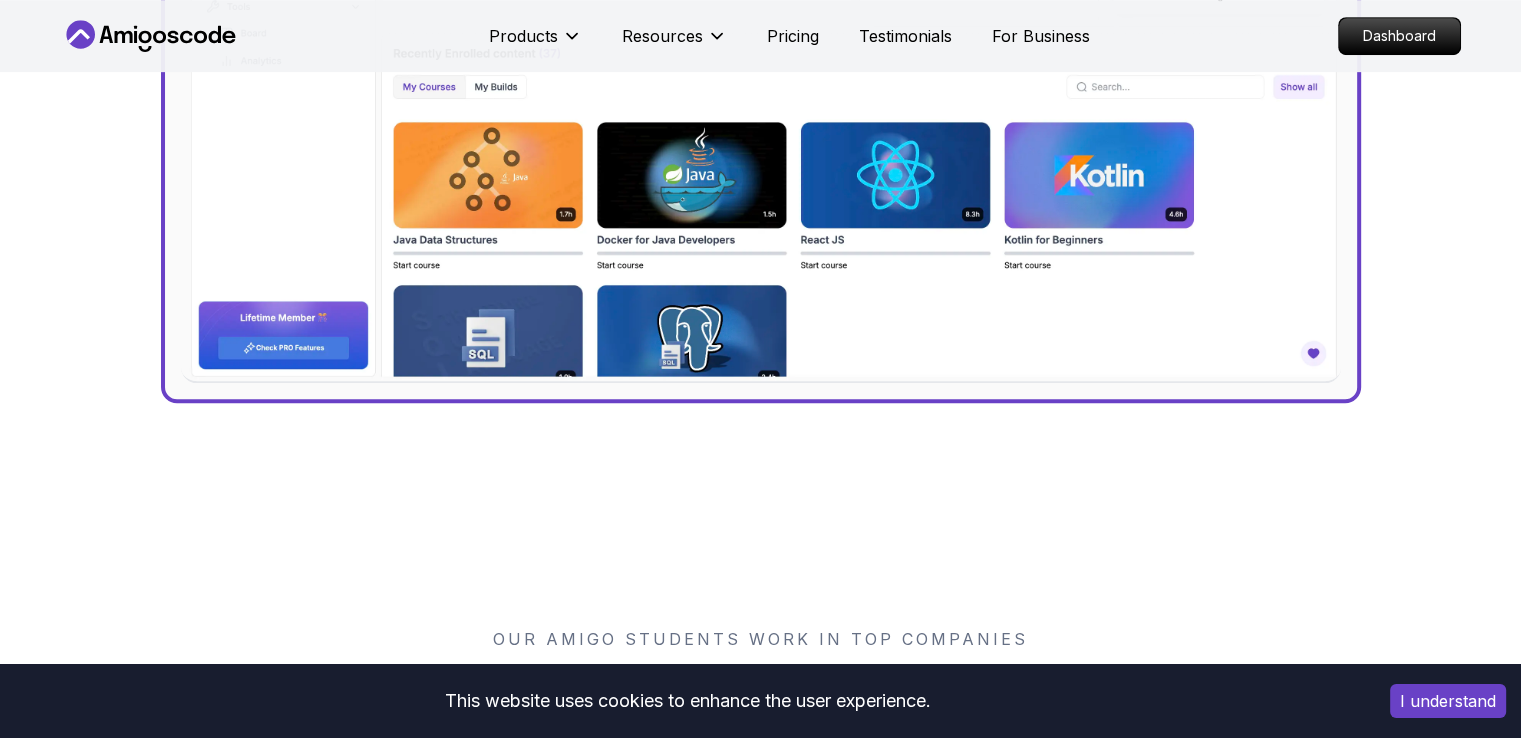 scroll, scrollTop: 1483, scrollLeft: 0, axis: vertical 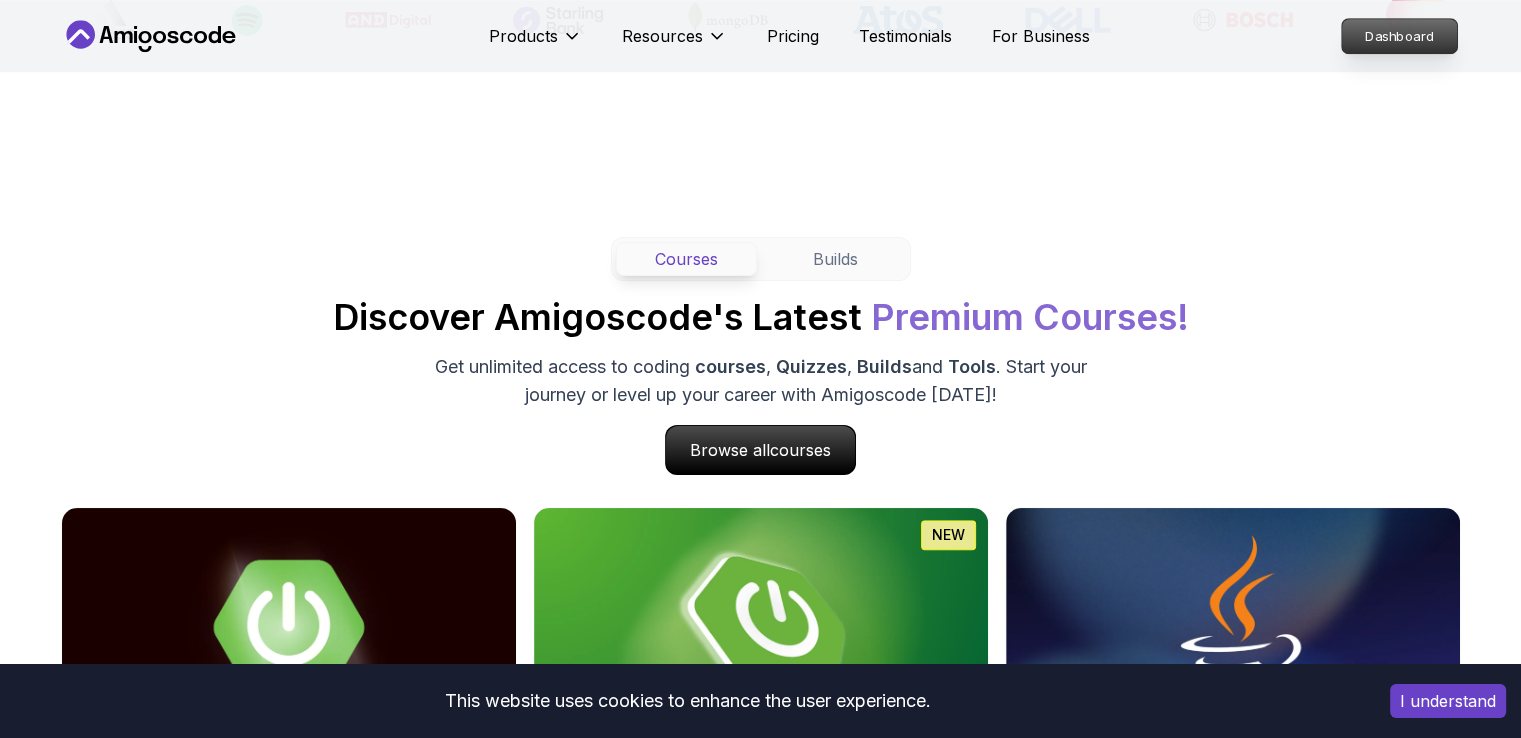 click on "Dashboard" at bounding box center [1399, 36] 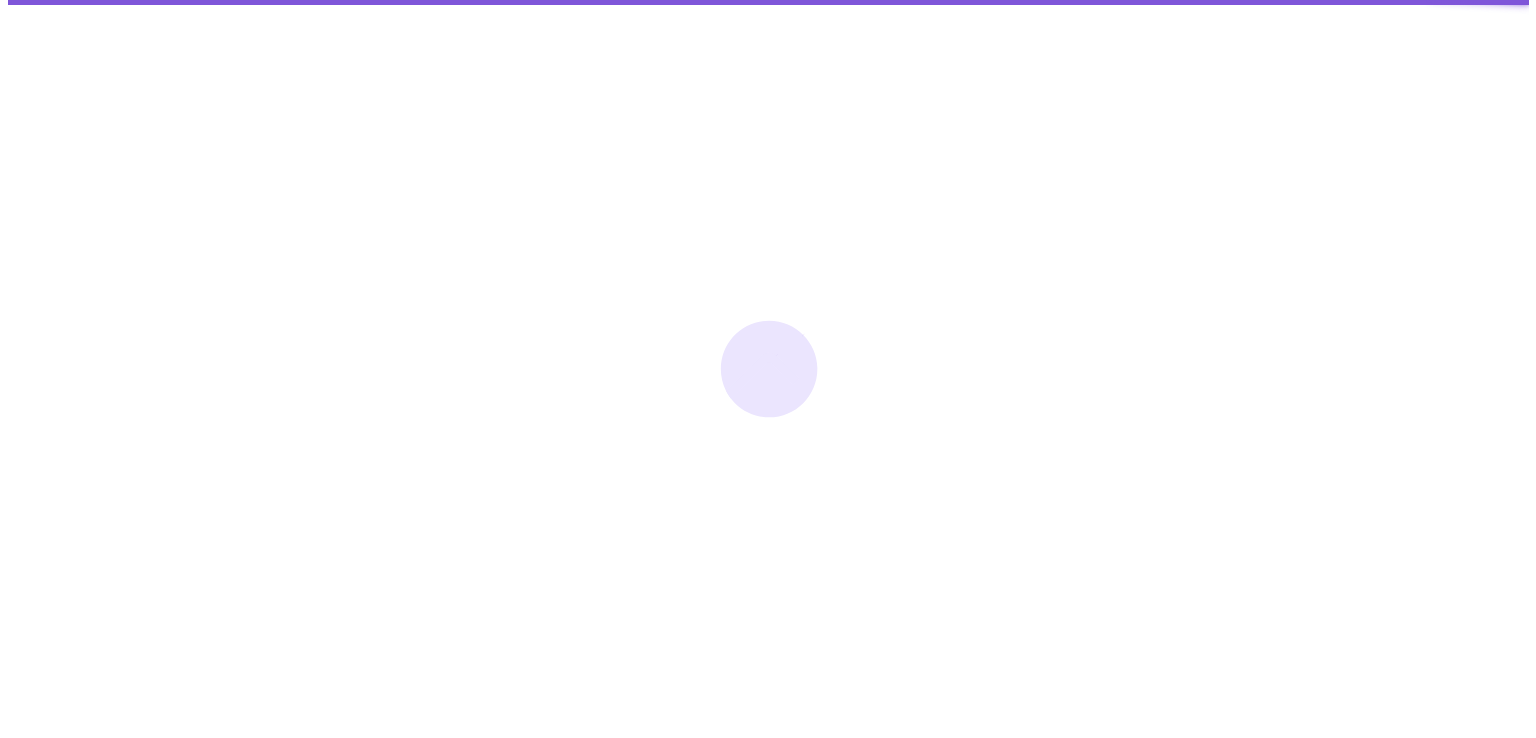 scroll, scrollTop: 0, scrollLeft: 0, axis: both 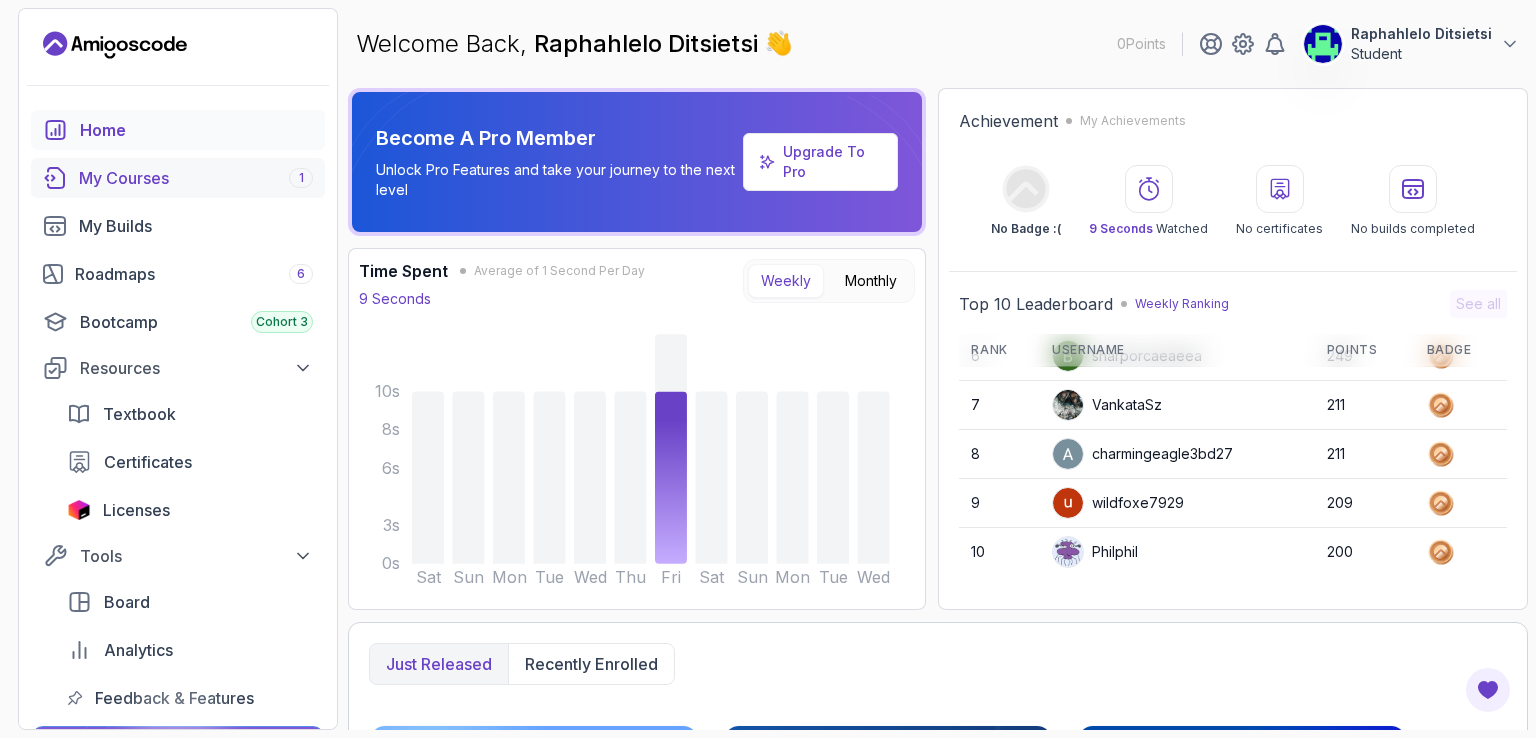 click on "My Courses 1" at bounding box center [196, 178] 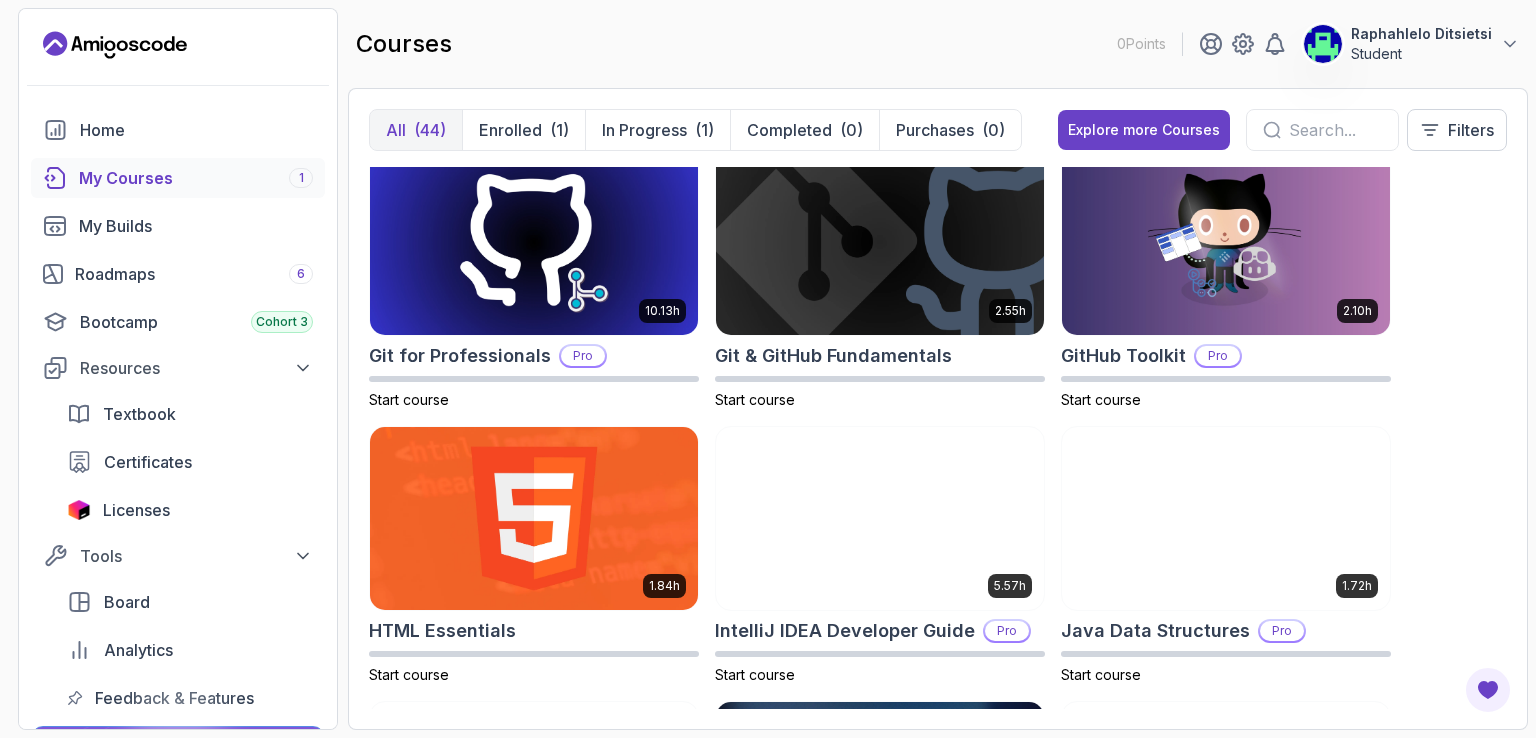 scroll, scrollTop: 0, scrollLeft: 0, axis: both 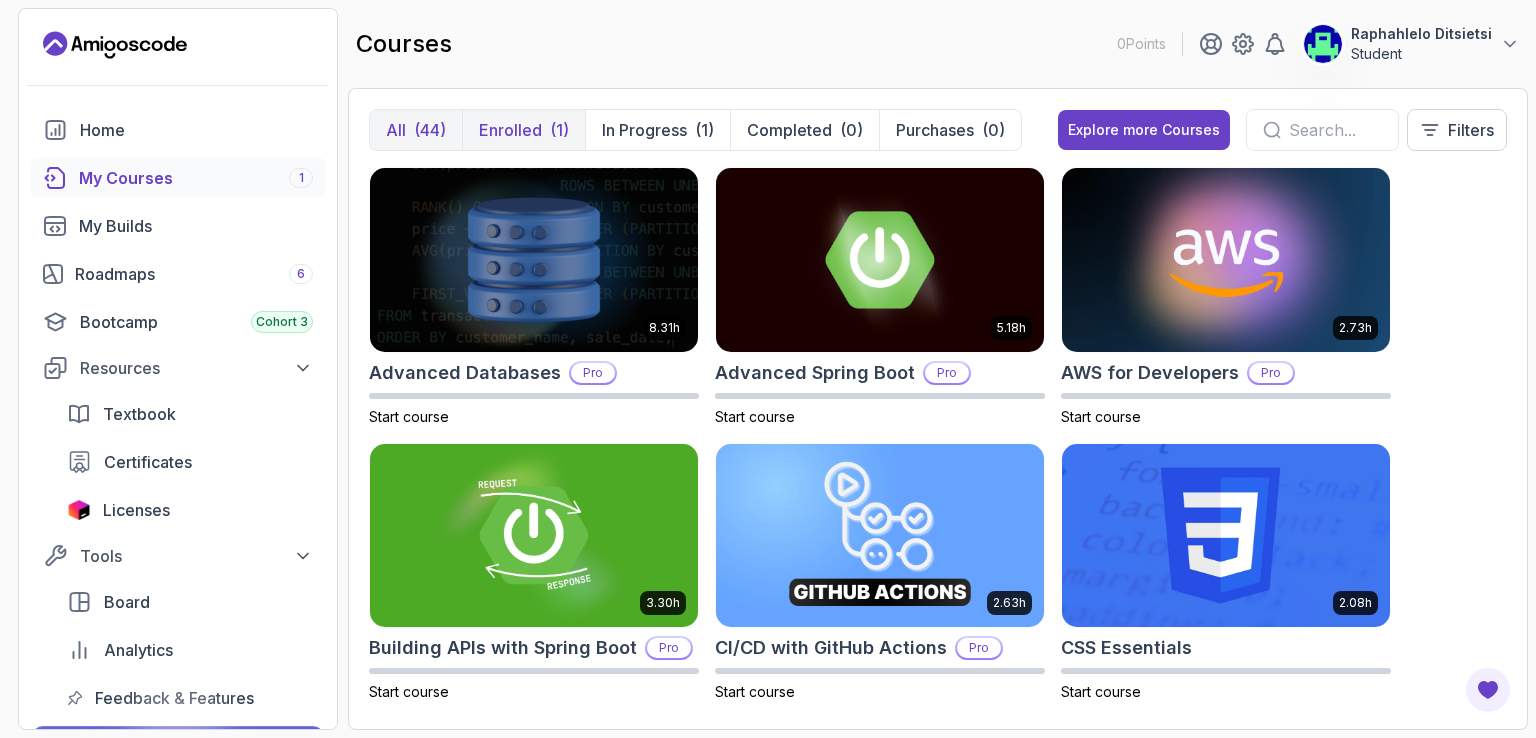 click on "Enrolled" at bounding box center (510, 130) 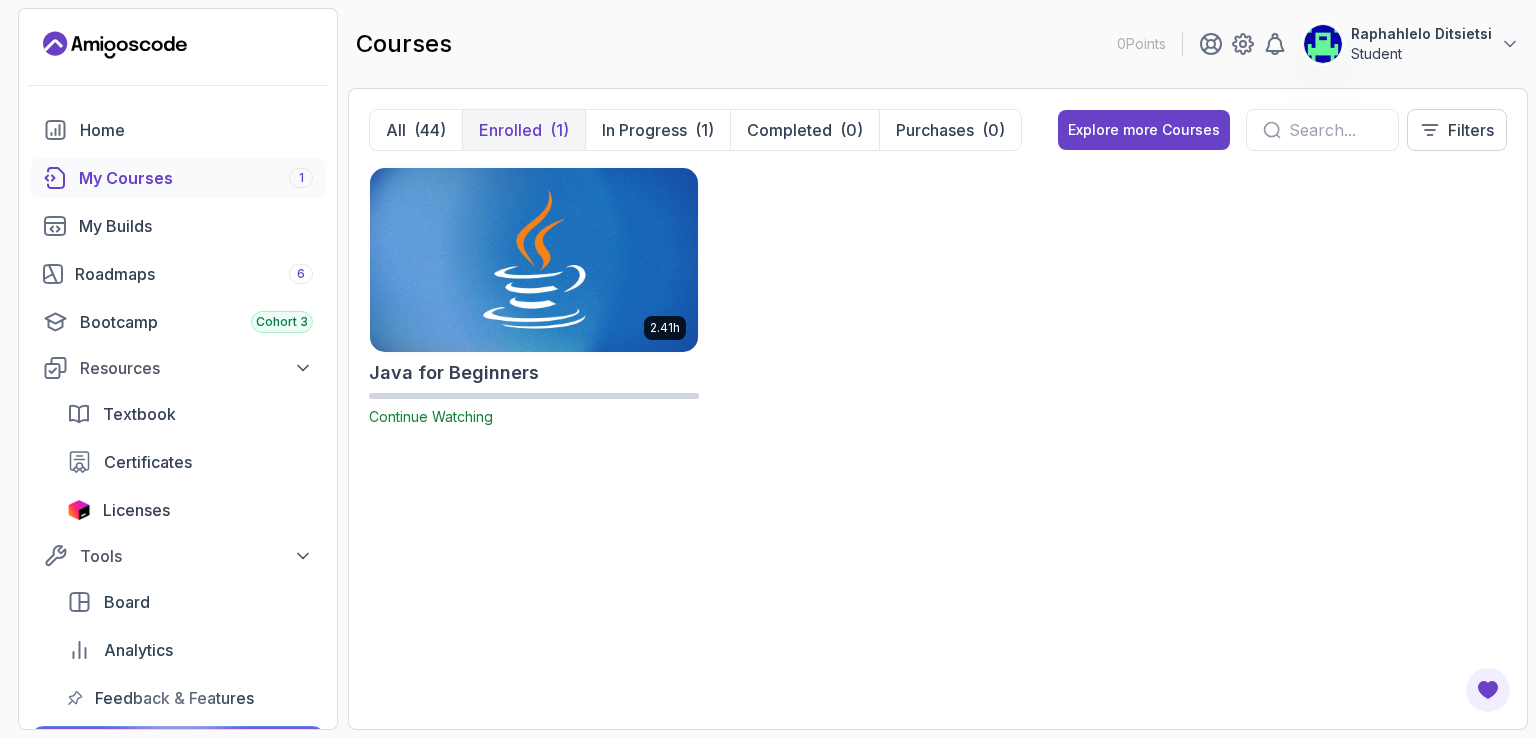 click at bounding box center (534, 259) 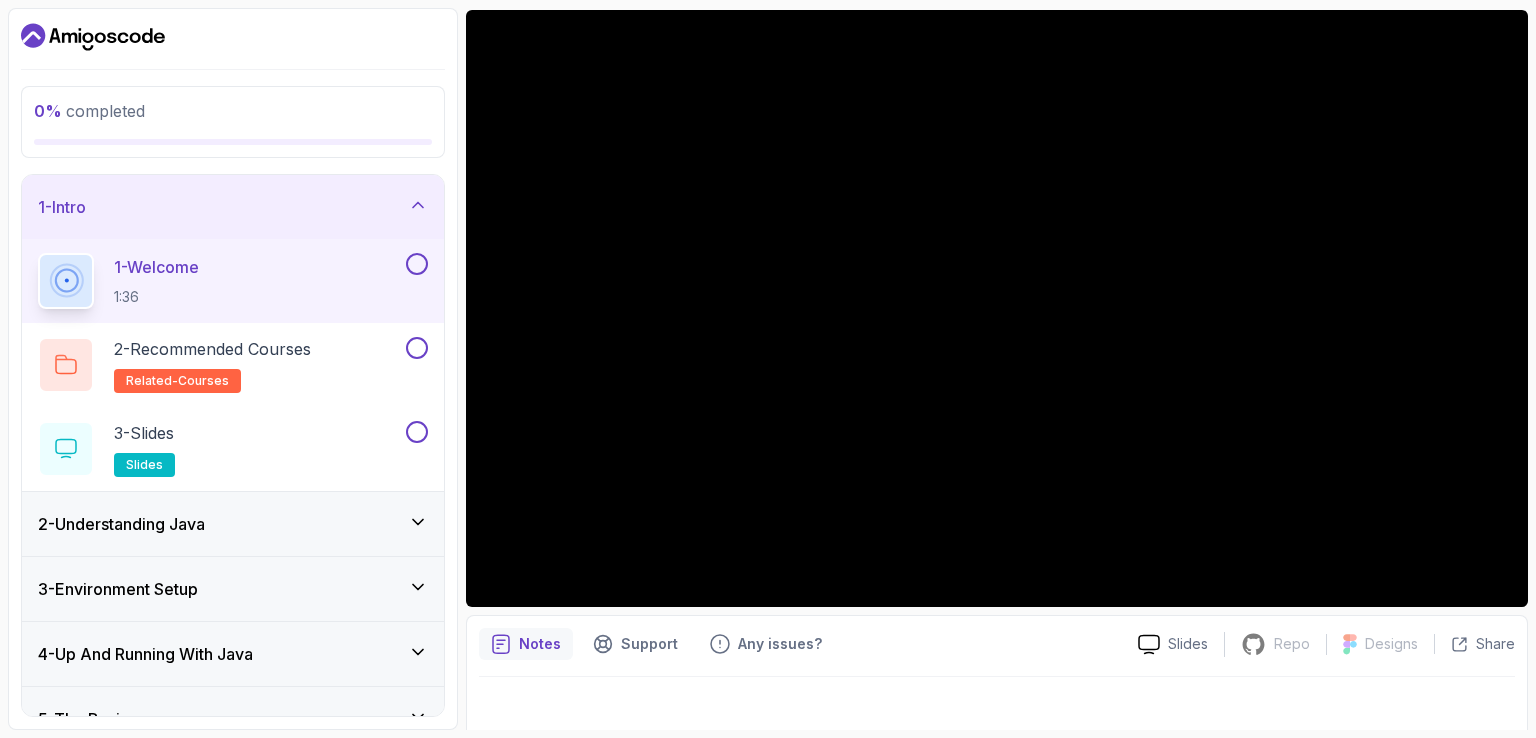scroll, scrollTop: 184, scrollLeft: 0, axis: vertical 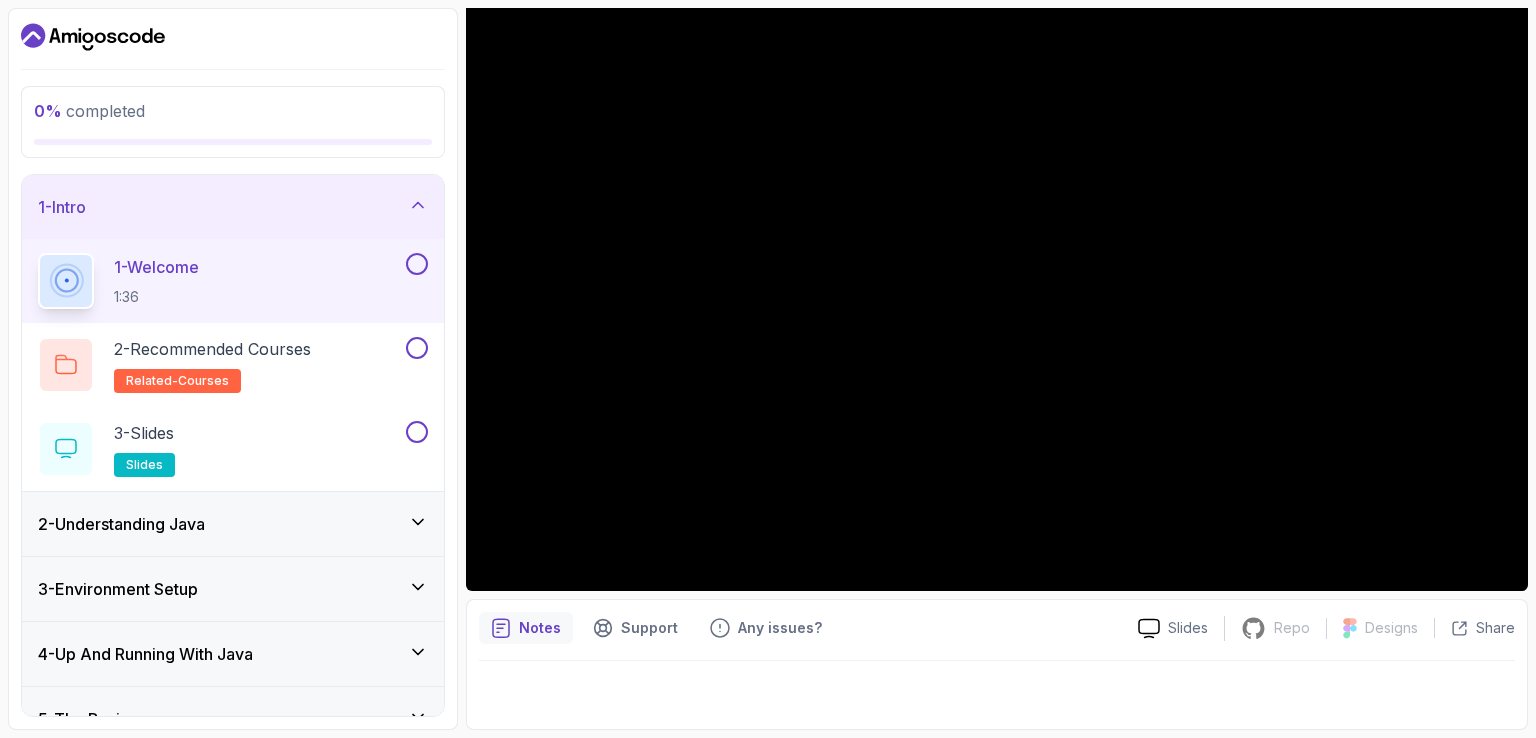 click on "2  -  Understanding Java" at bounding box center (121, 524) 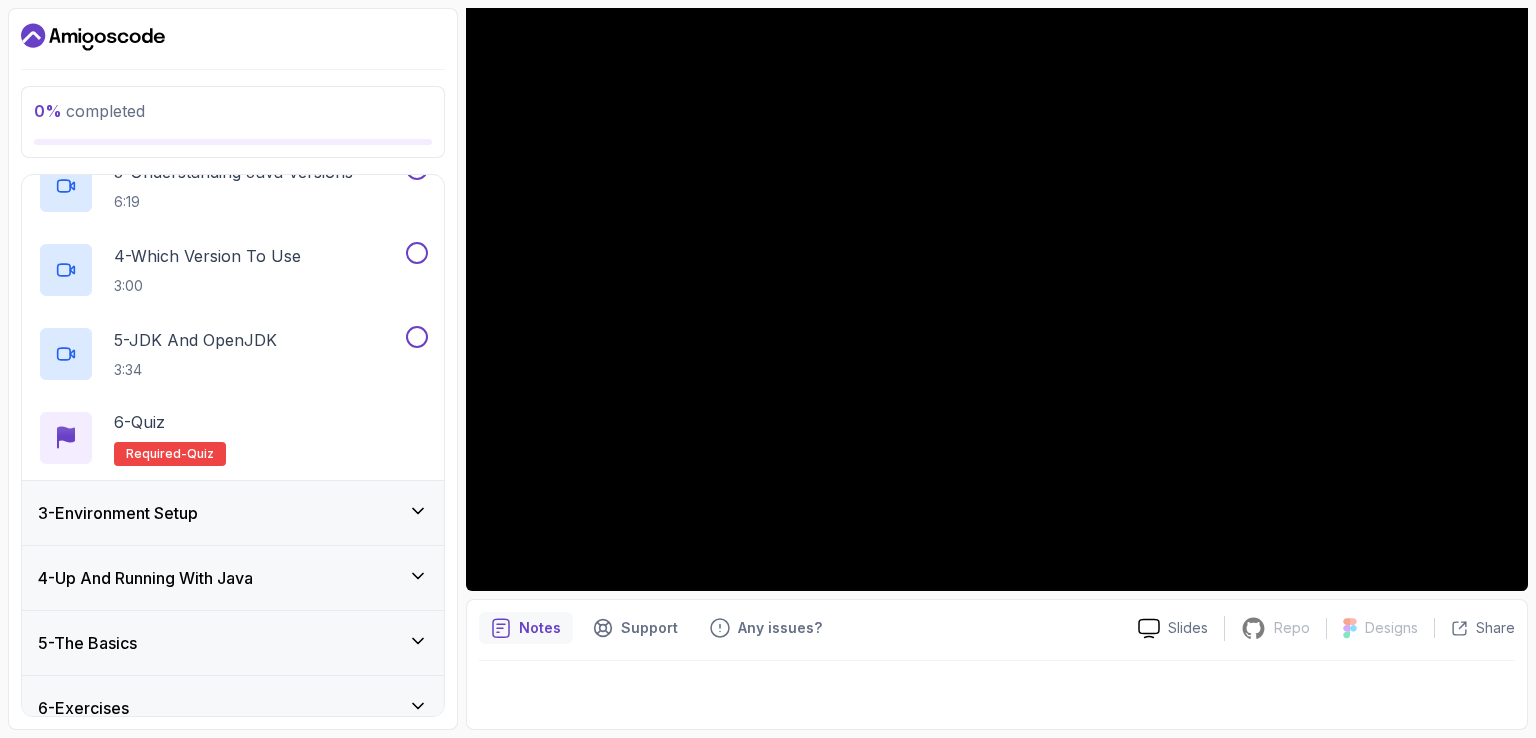 scroll, scrollTop: 414, scrollLeft: 0, axis: vertical 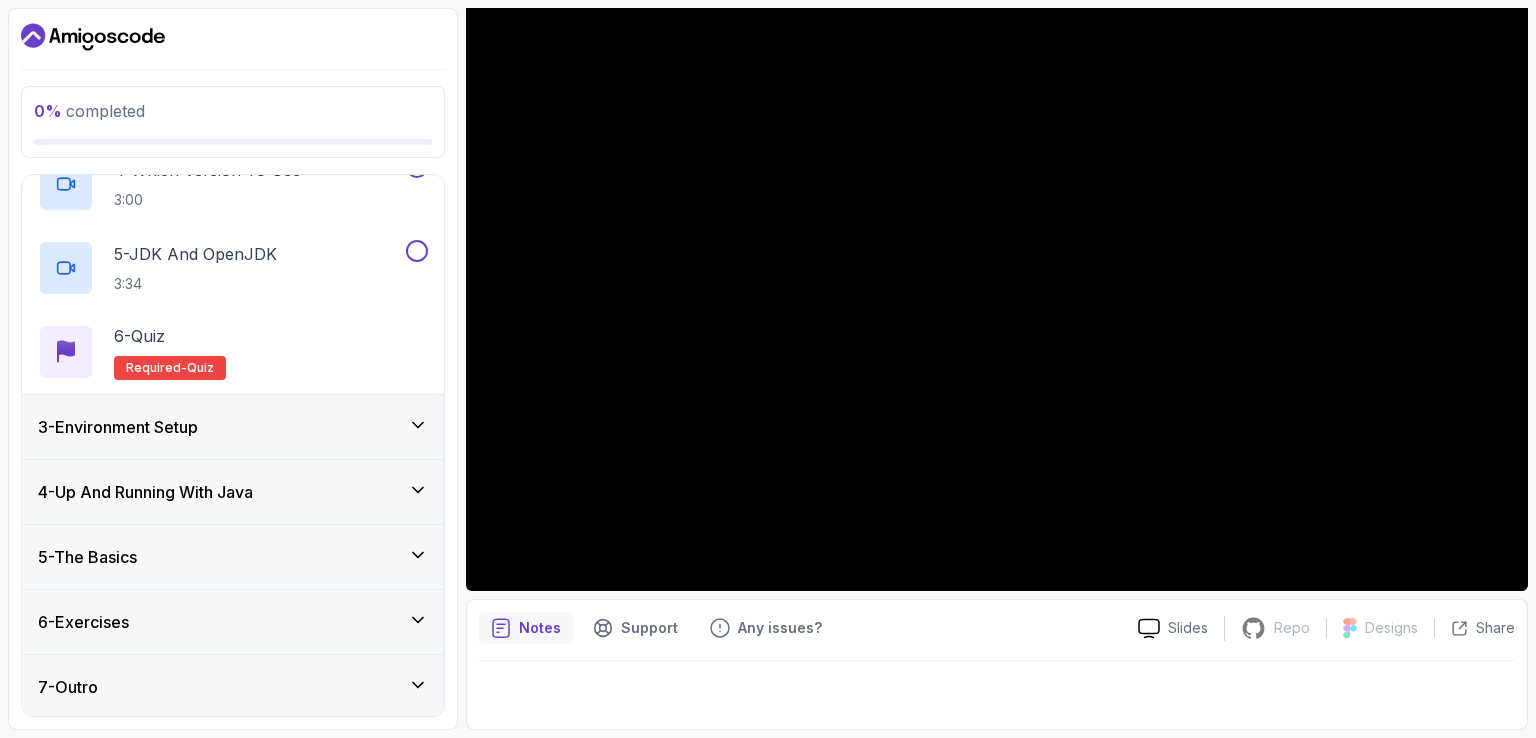 click on "3  -  Environment Setup" at bounding box center [233, 427] 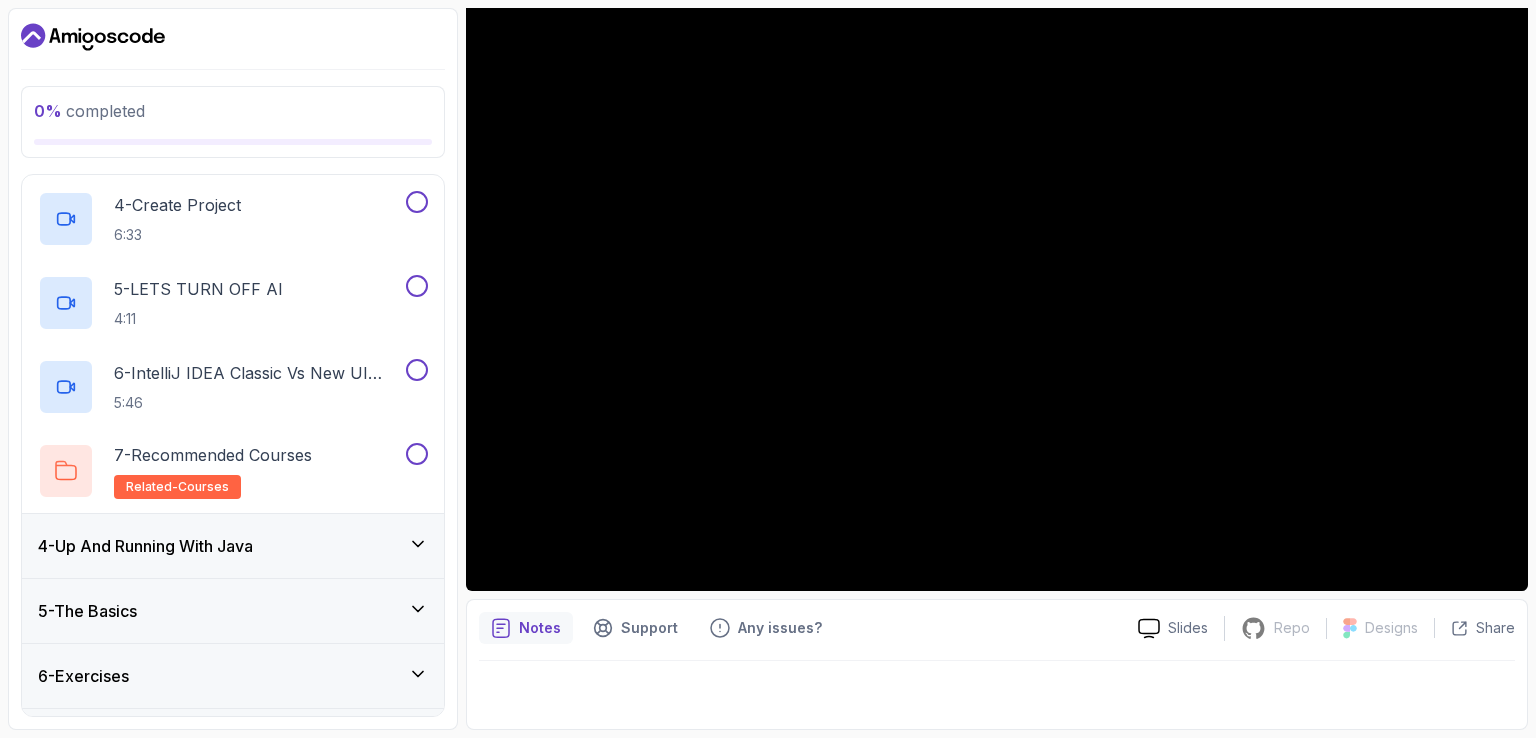 scroll, scrollTop: 498, scrollLeft: 0, axis: vertical 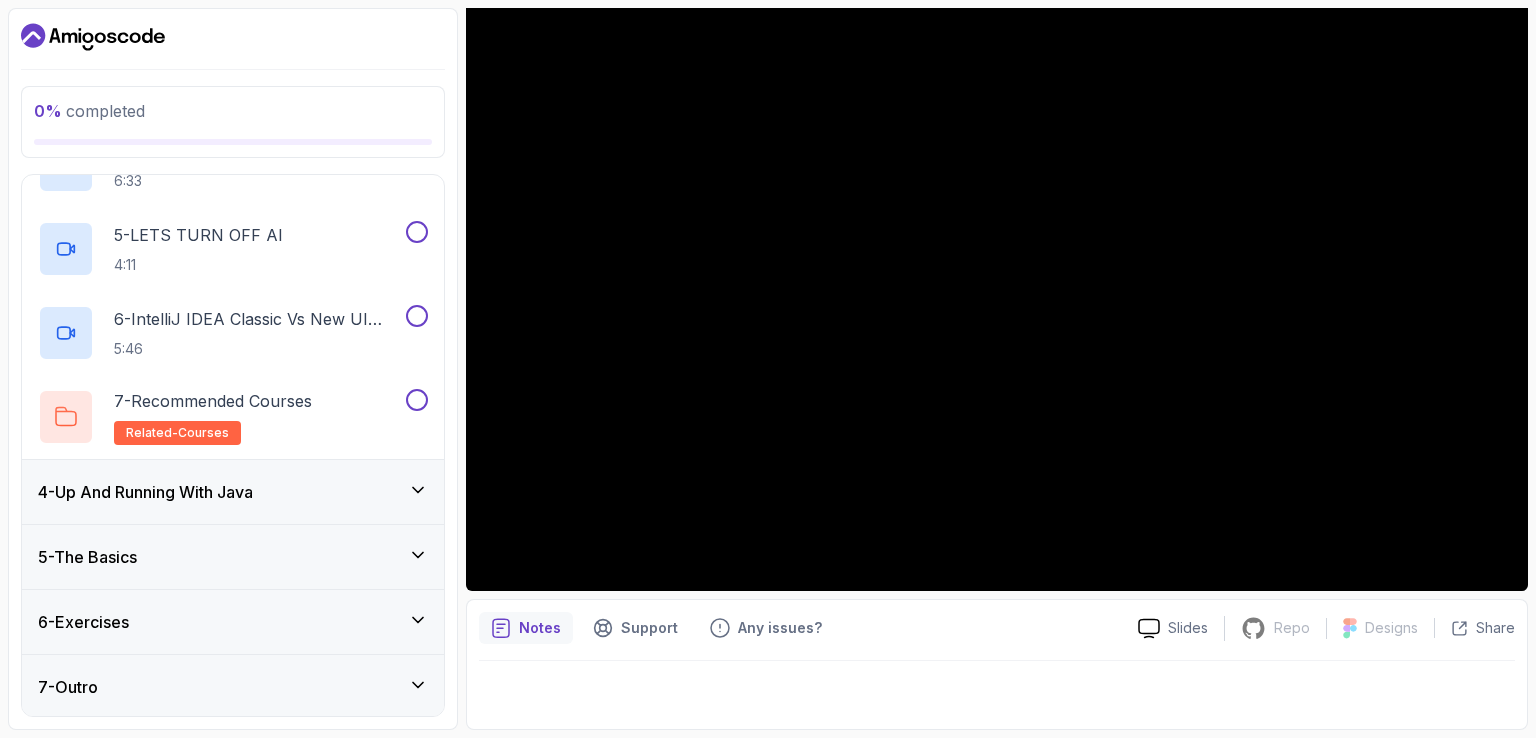 click on "4  -  Up And Running With Java" at bounding box center [145, 492] 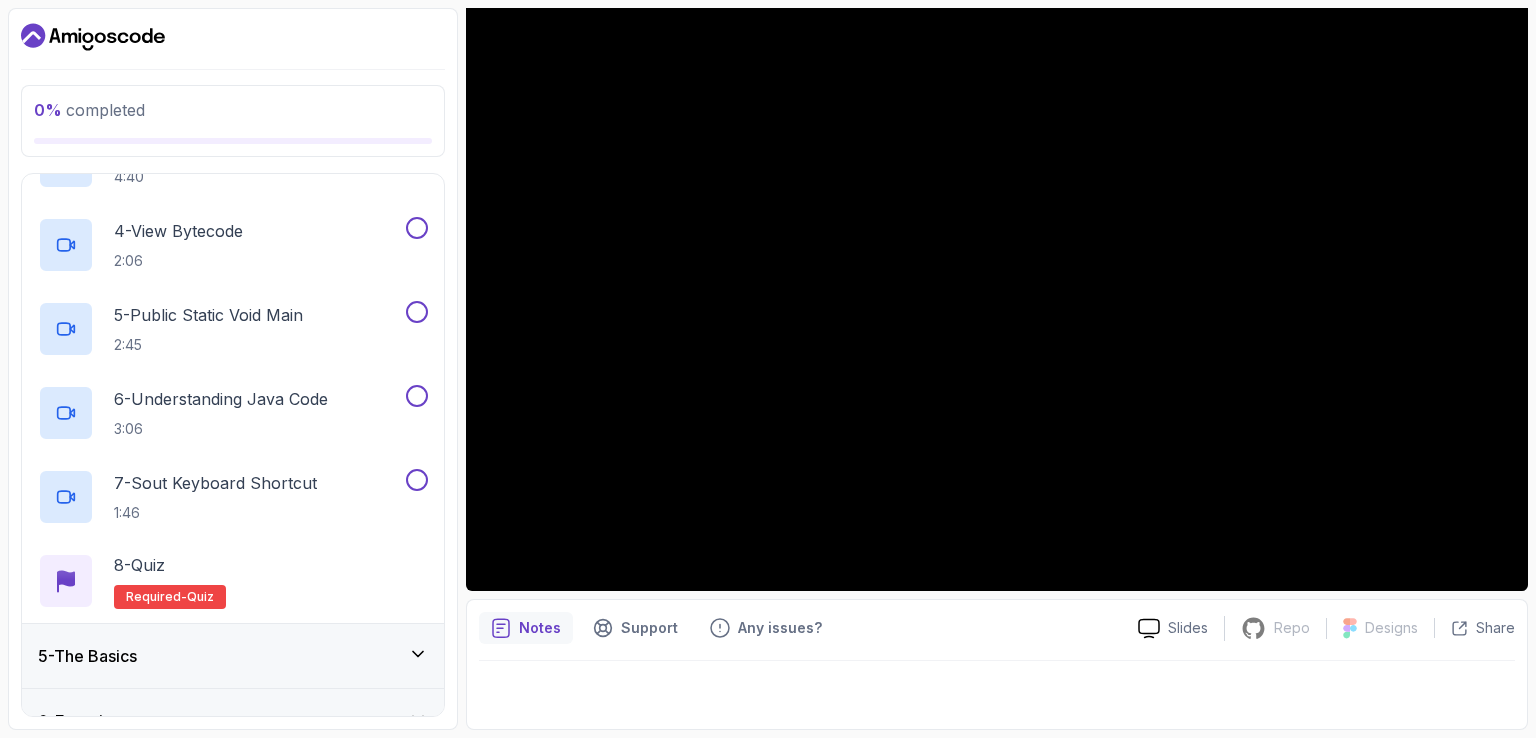 scroll, scrollTop: 582, scrollLeft: 0, axis: vertical 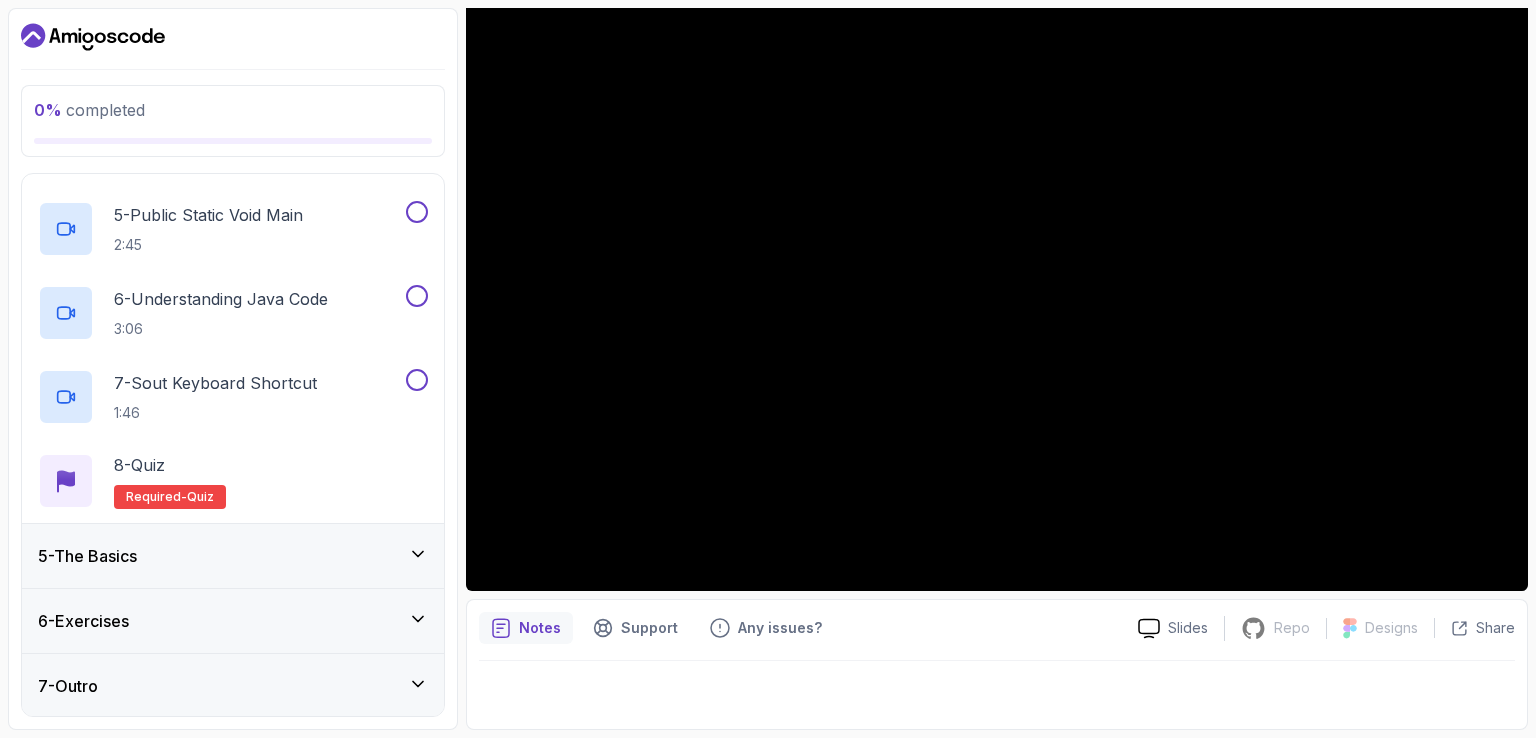 click on "5  -  The Basics" at bounding box center (233, 556) 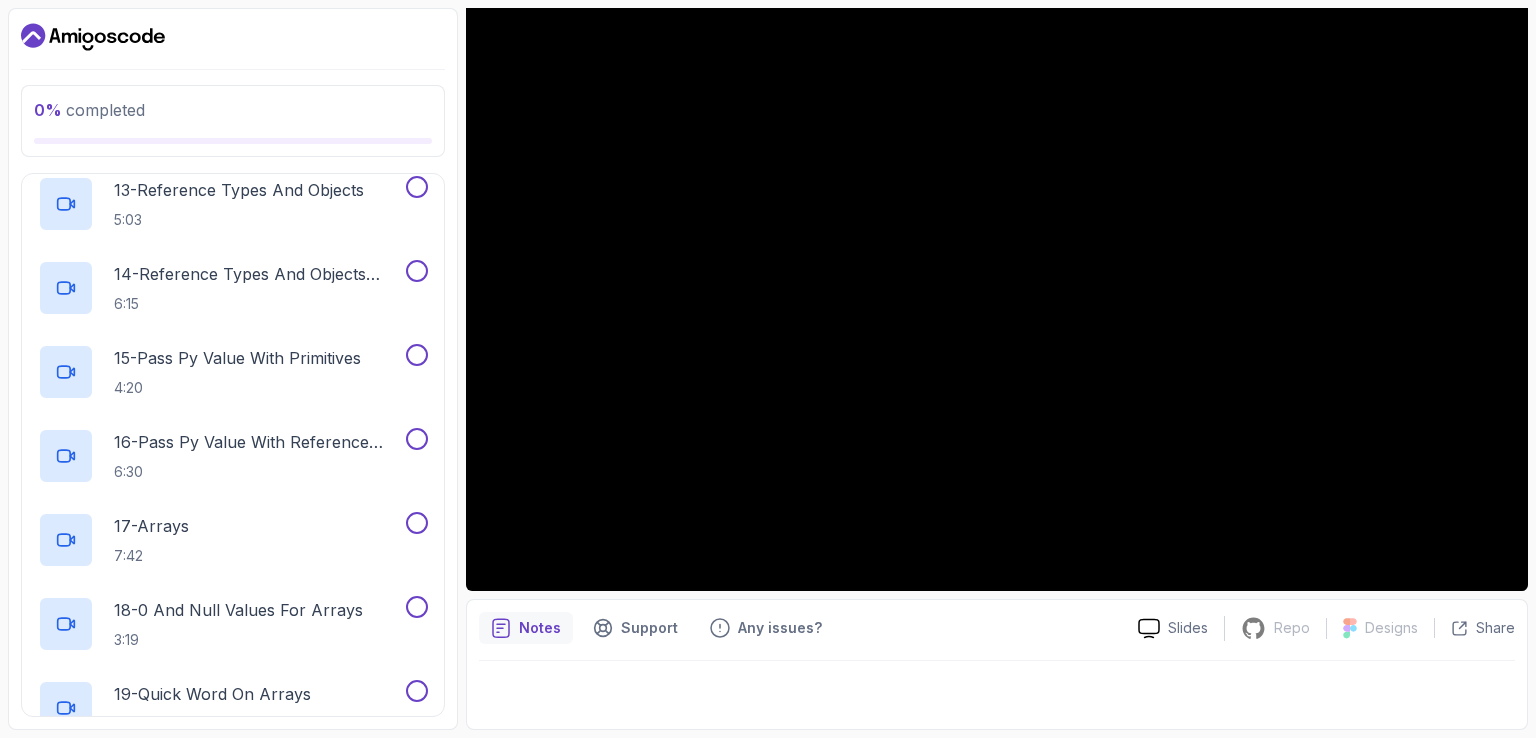 scroll, scrollTop: 1590, scrollLeft: 0, axis: vertical 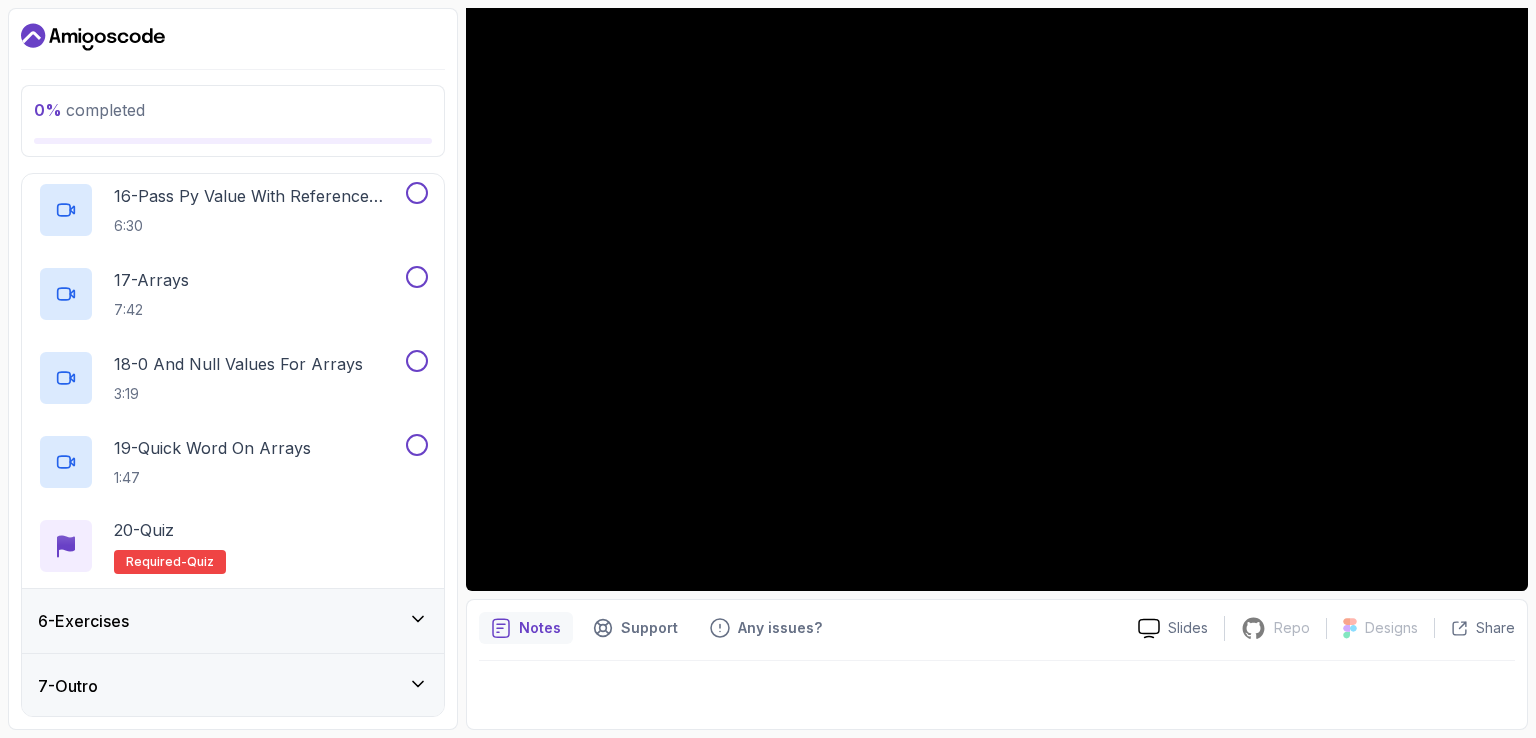 click on "6  -  Exercises" at bounding box center (233, 621) 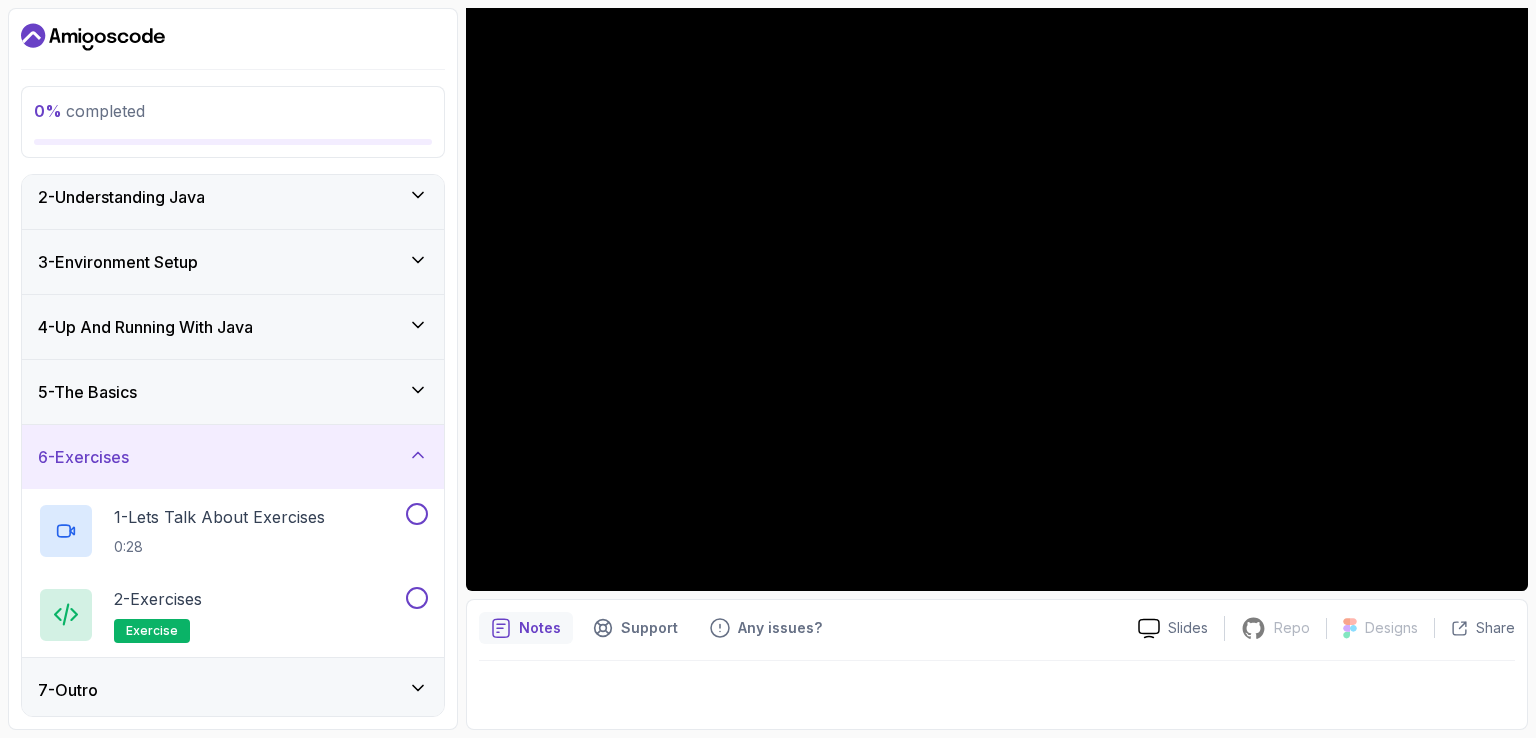 scroll, scrollTop: 79, scrollLeft: 0, axis: vertical 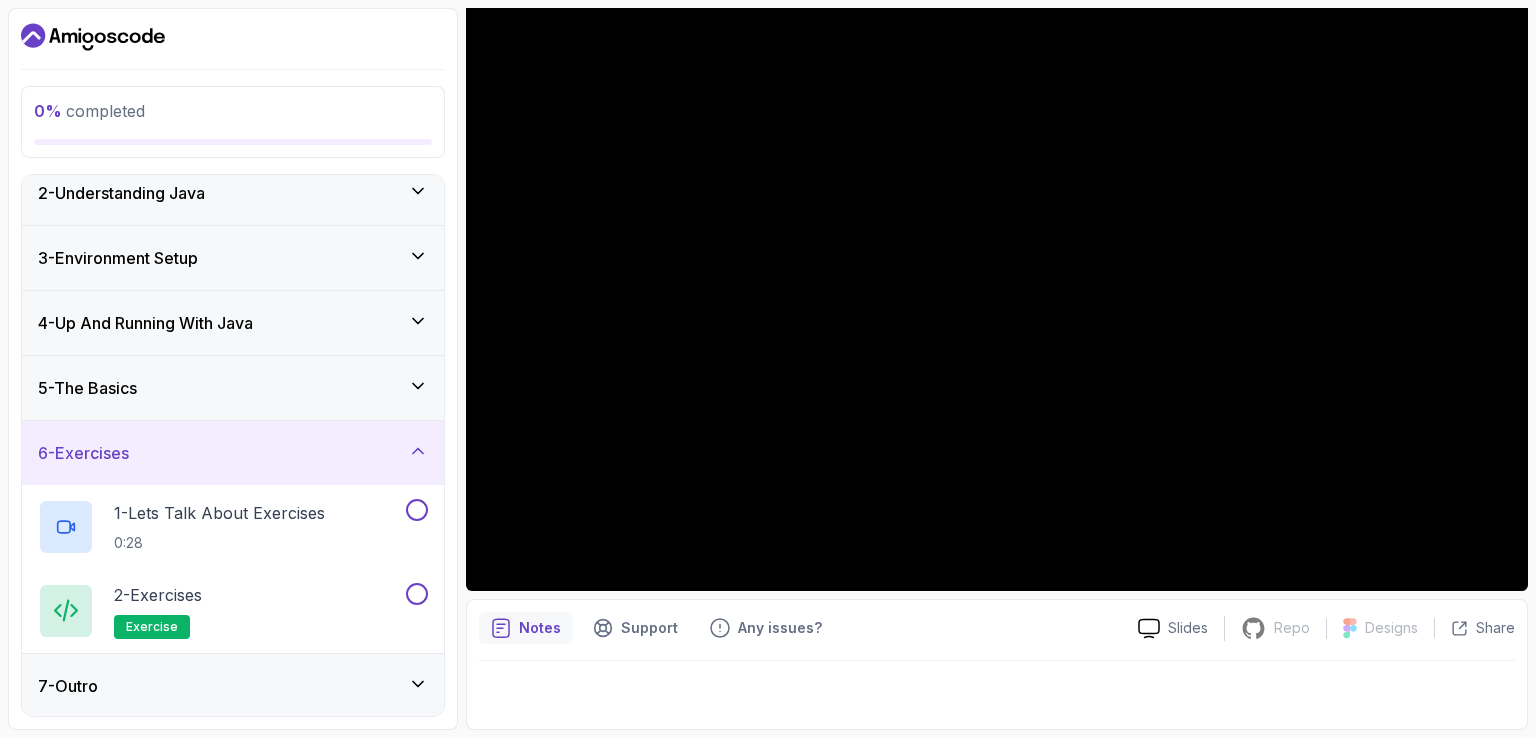 click on "6  -  Exercises" at bounding box center (233, 453) 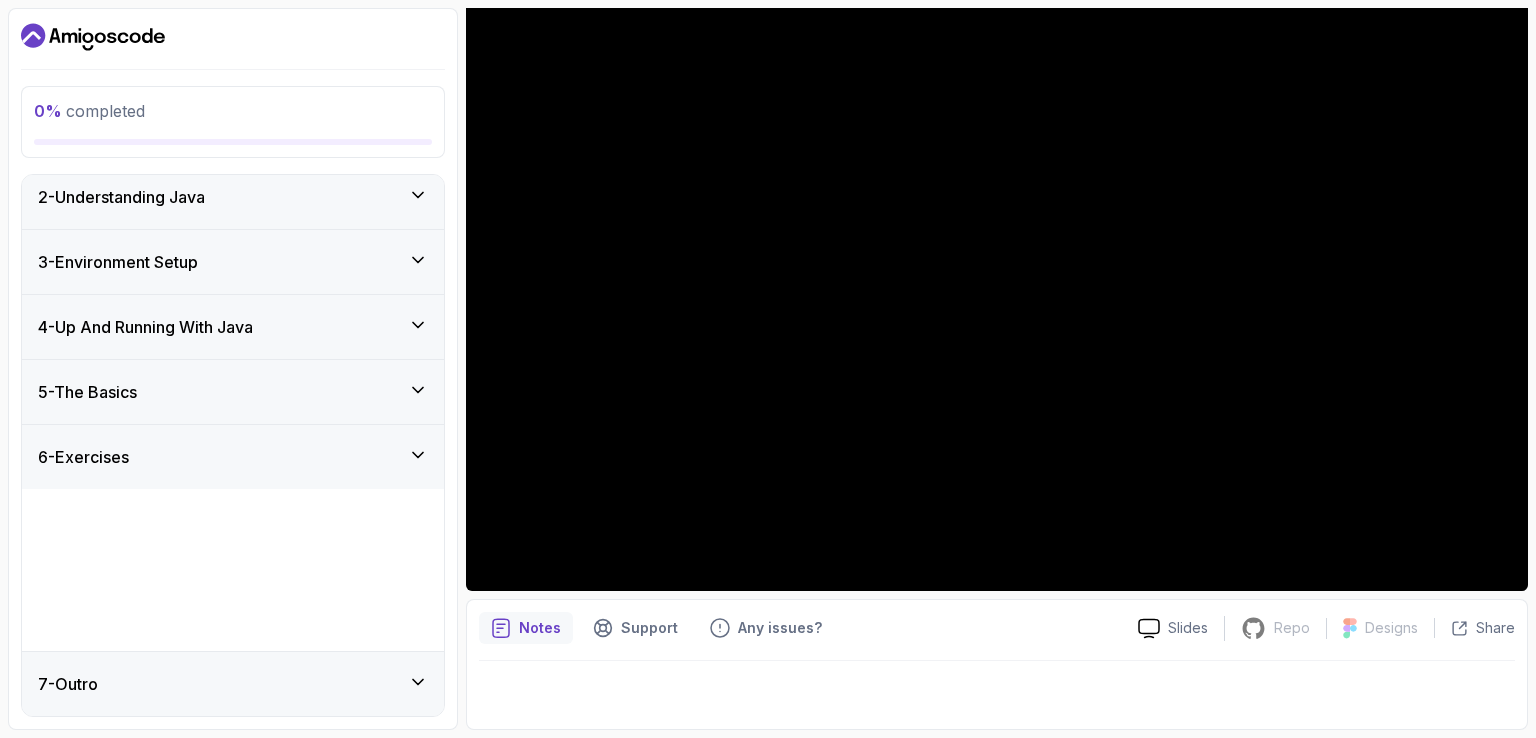 scroll, scrollTop: 0, scrollLeft: 0, axis: both 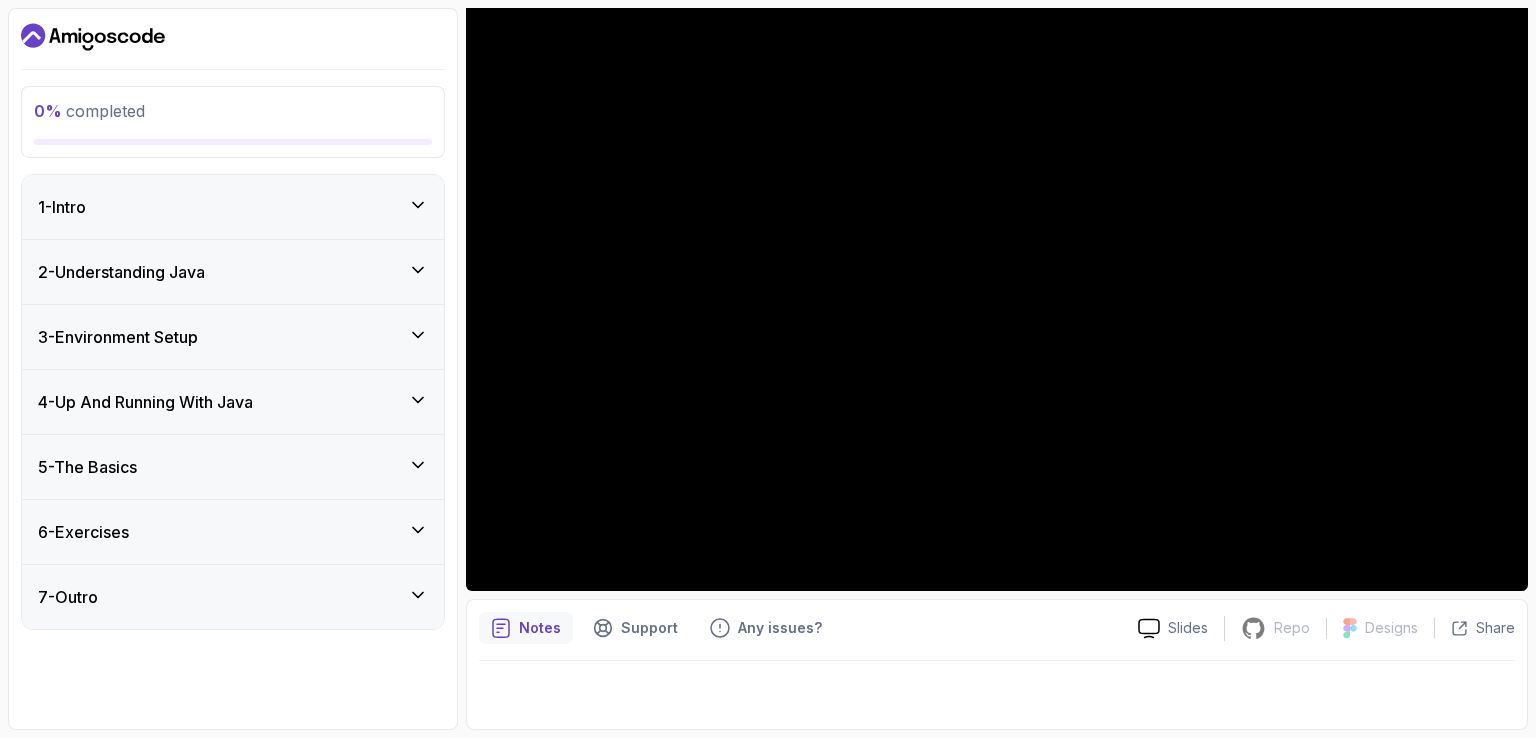 click on "7  -  Outro" at bounding box center (233, 597) 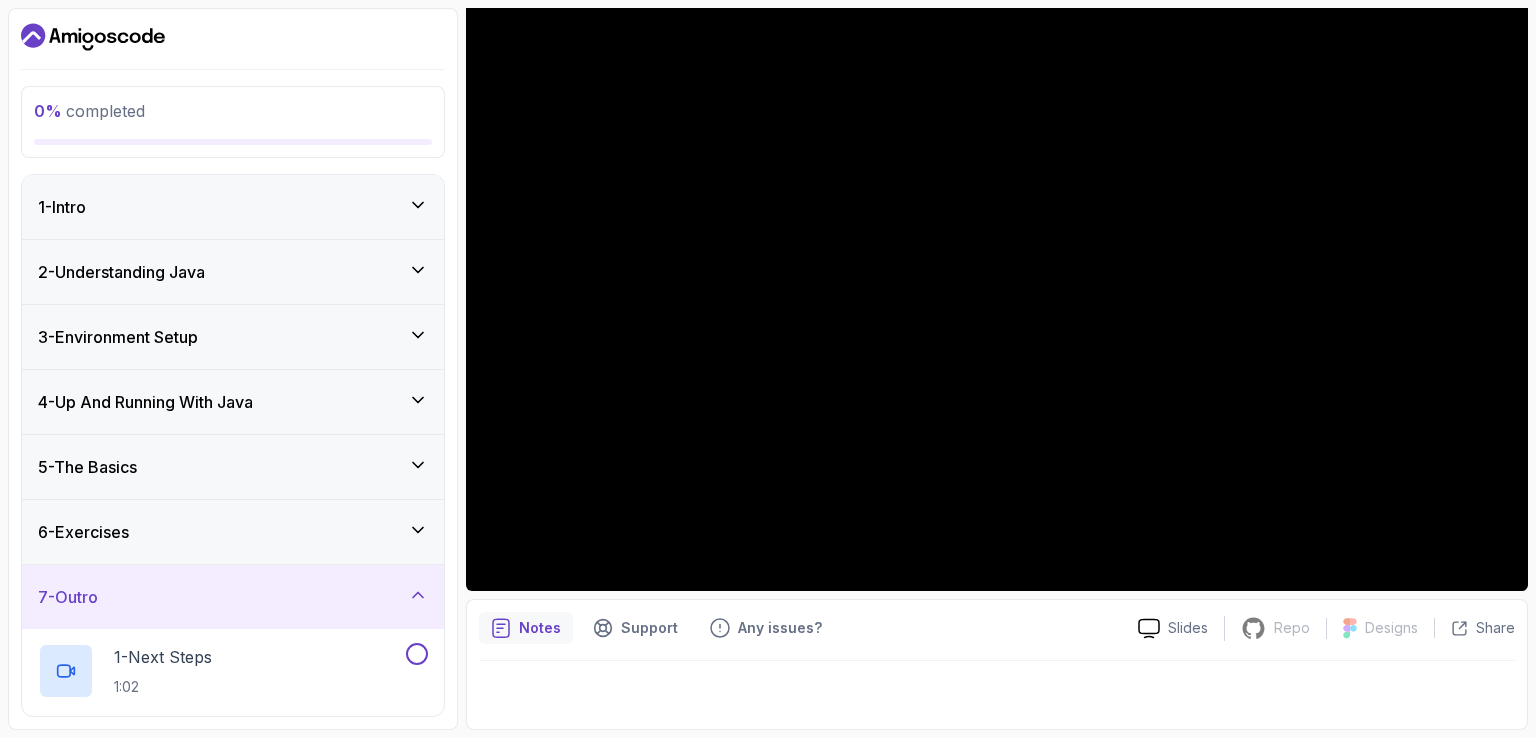 scroll, scrollTop: 162, scrollLeft: 0, axis: vertical 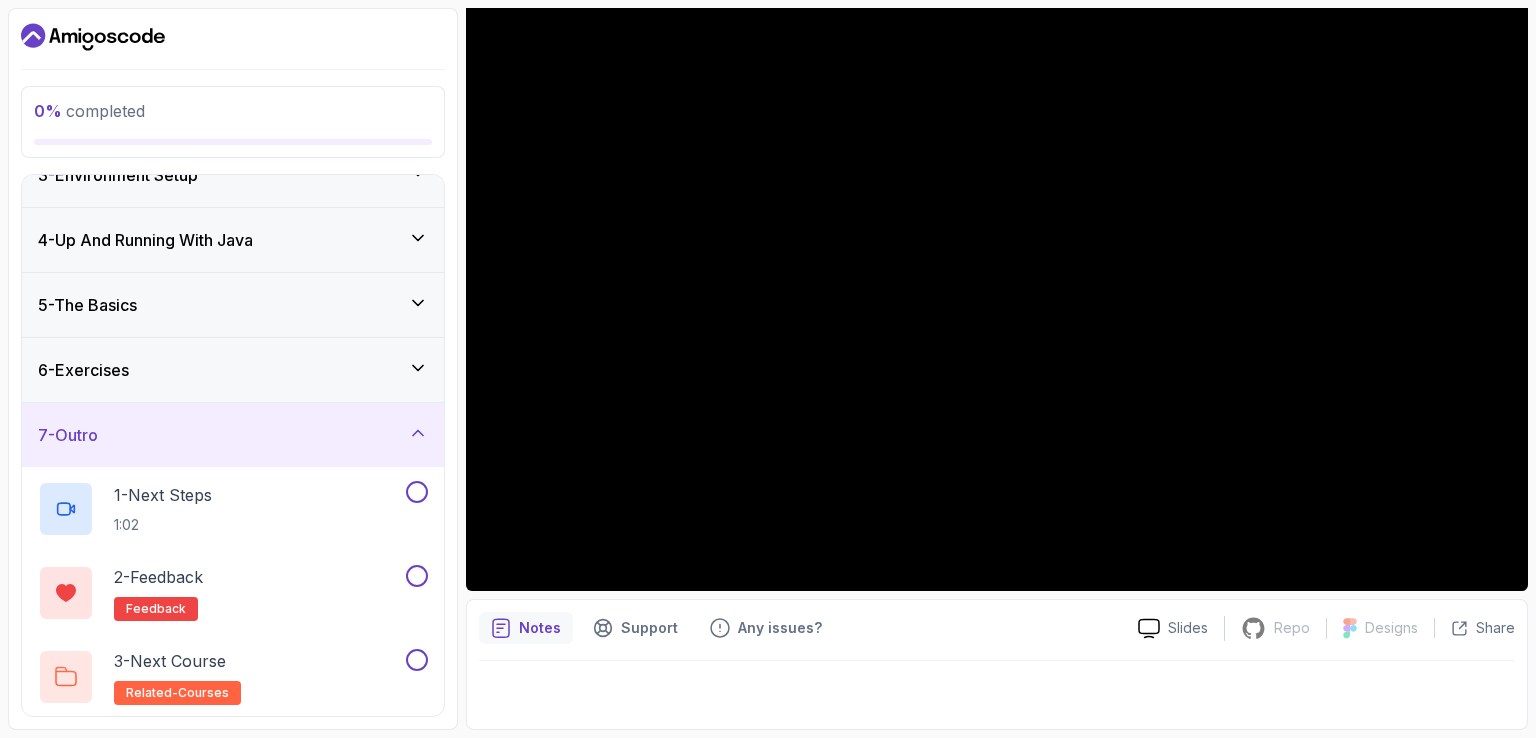 click on "7  -  Outro" at bounding box center [233, 435] 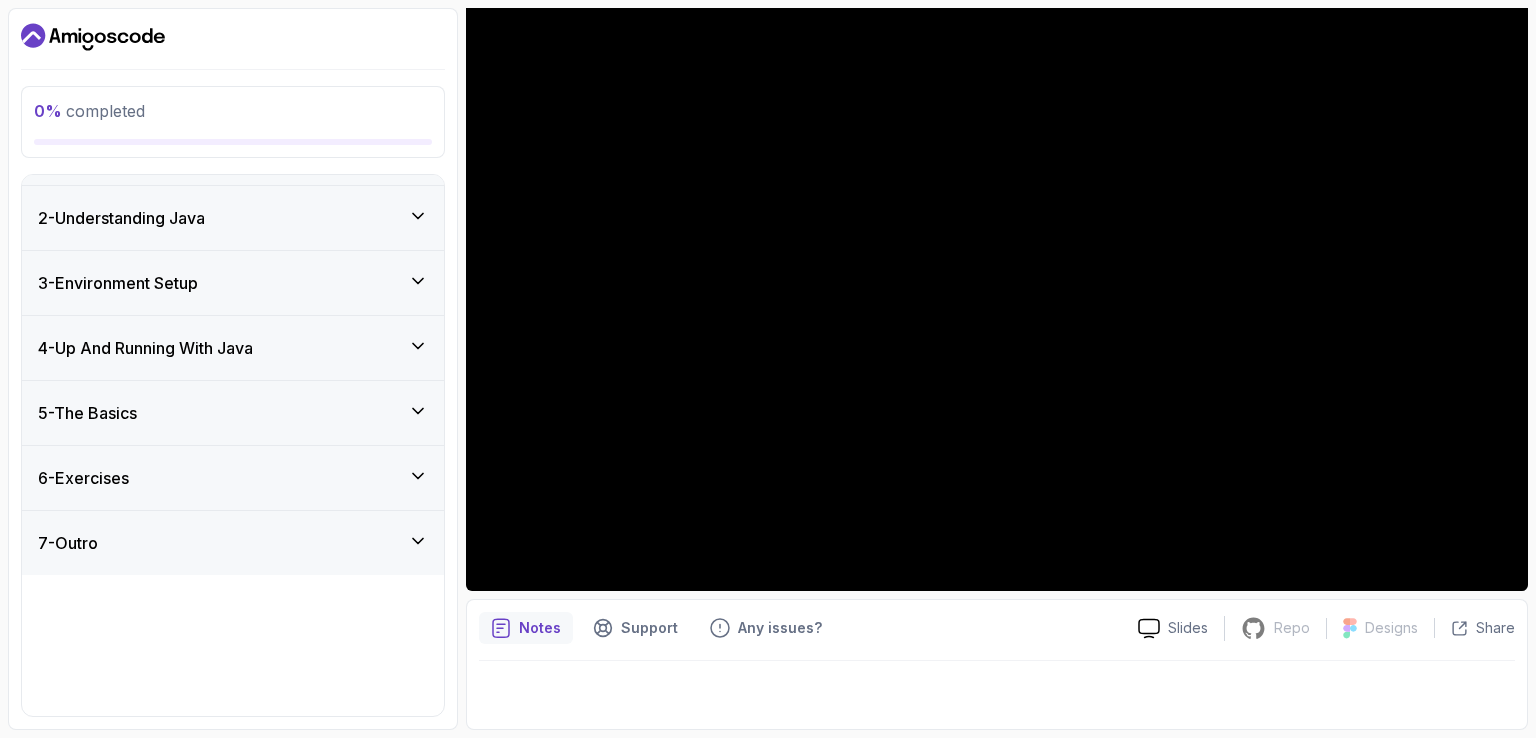scroll, scrollTop: 0, scrollLeft: 0, axis: both 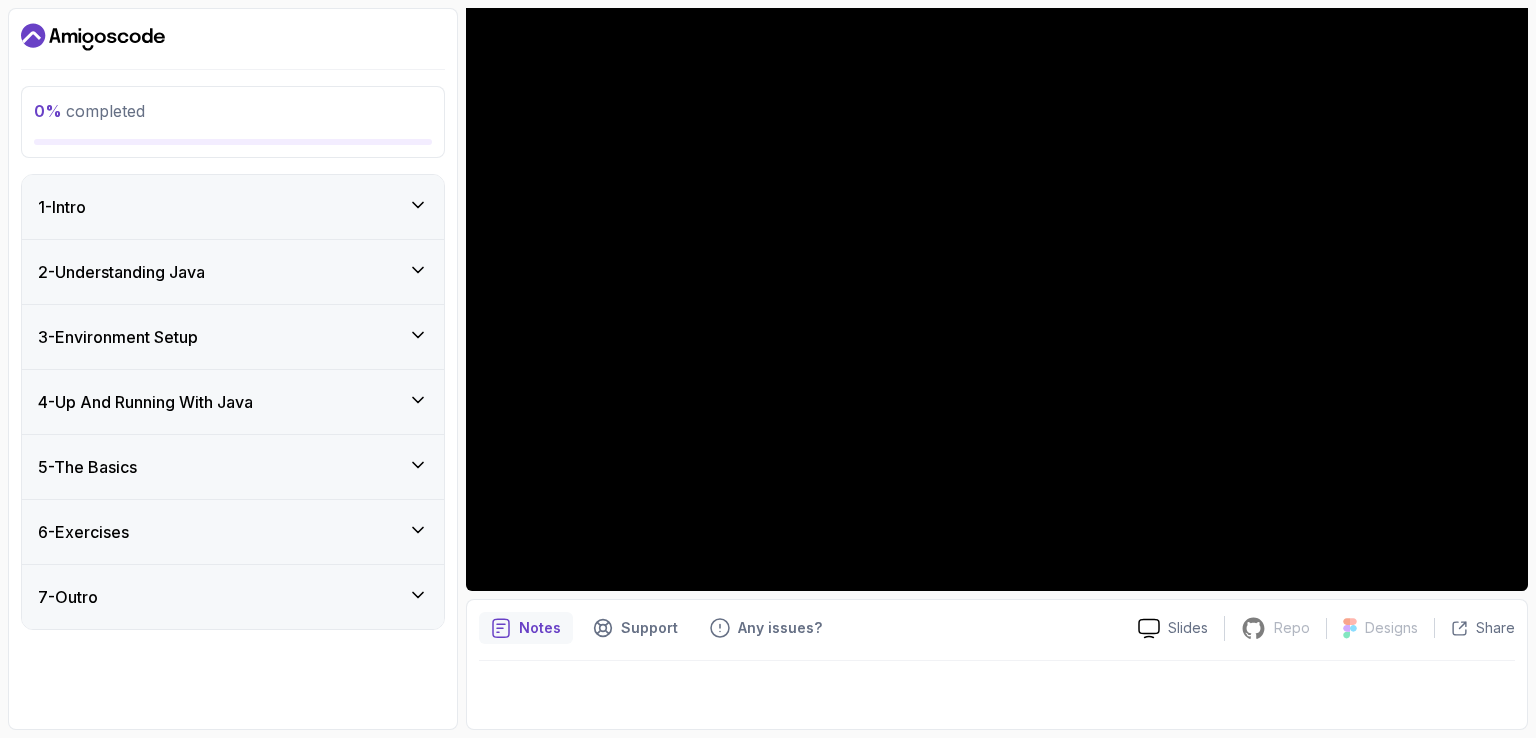 click on "Notes" at bounding box center [540, 628] 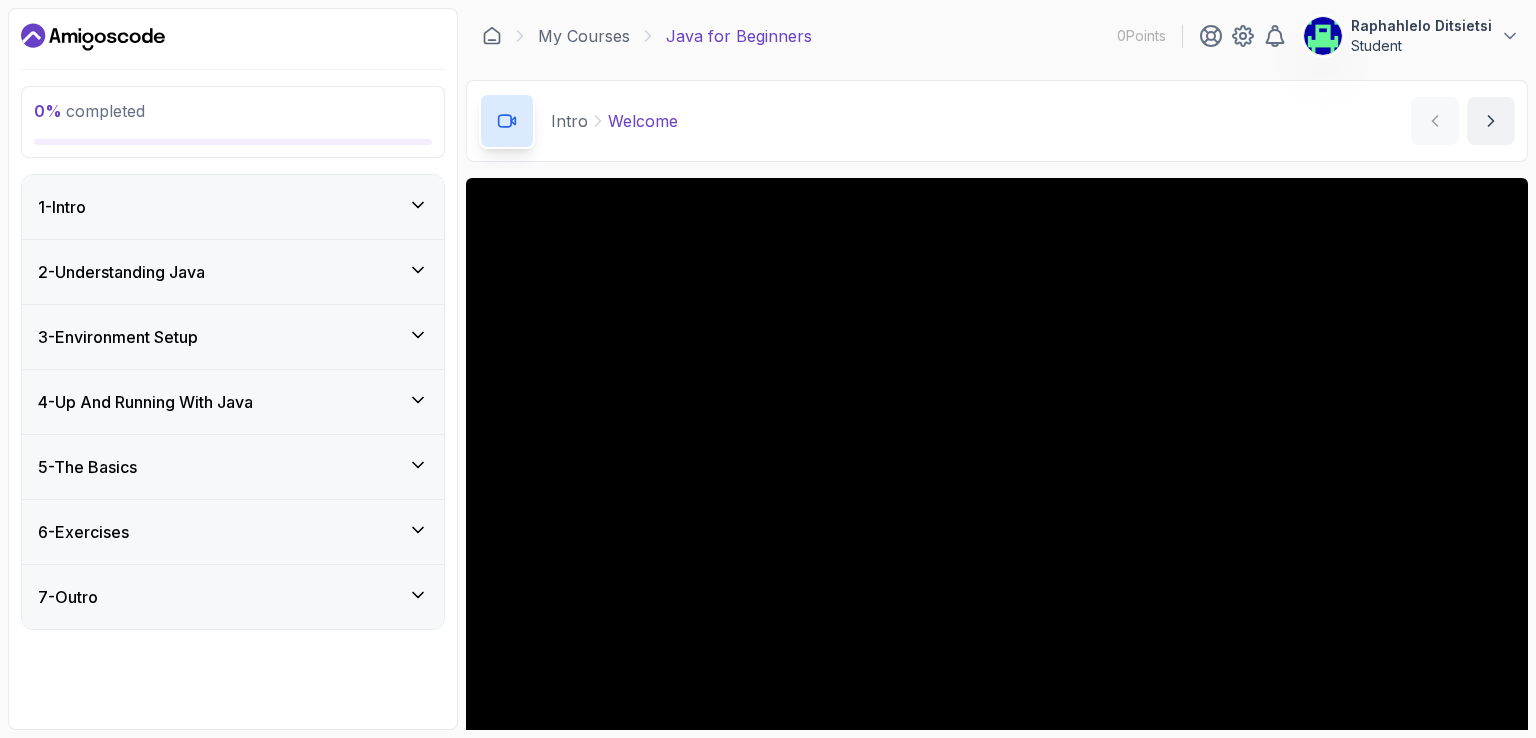 scroll, scrollTop: 50, scrollLeft: 0, axis: vertical 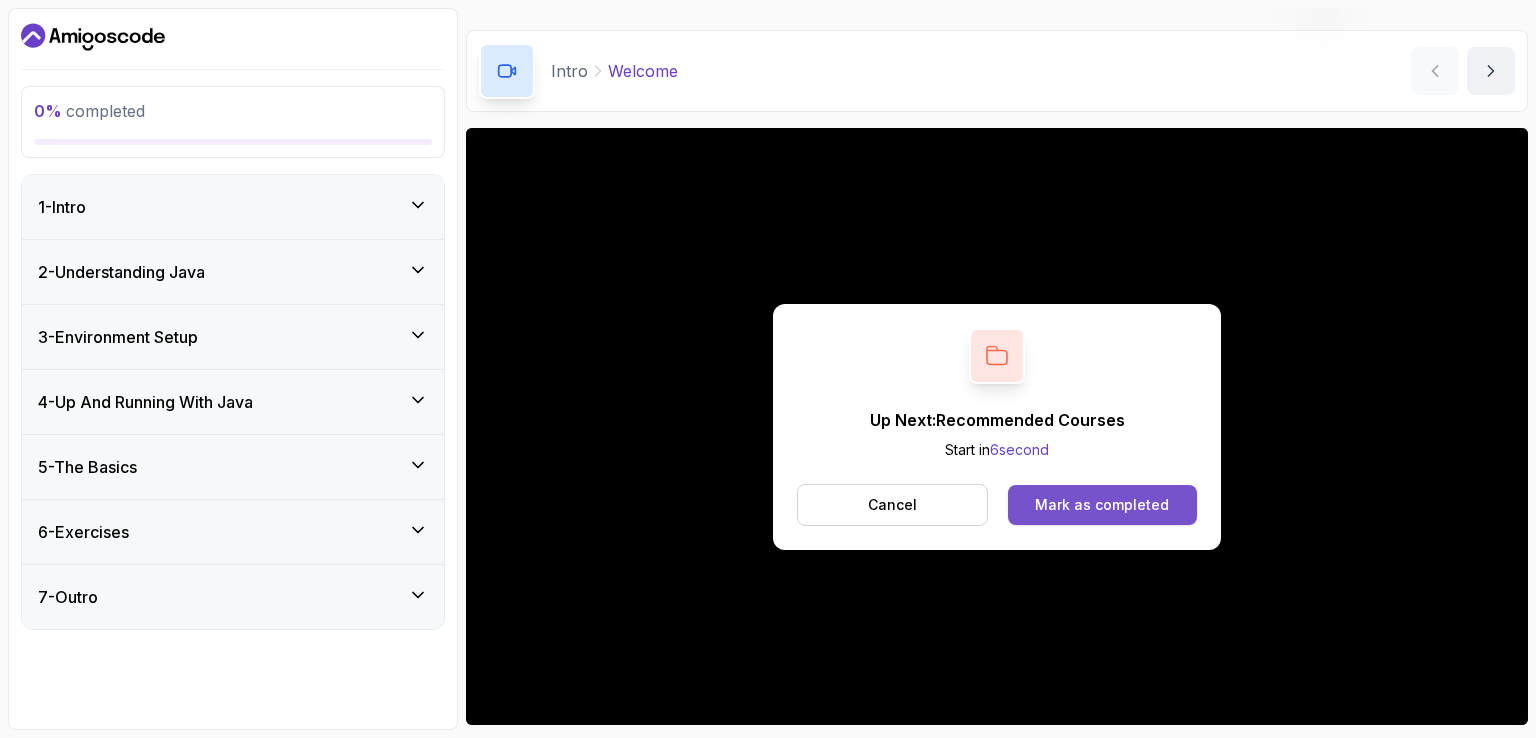 click on "Mark as completed" at bounding box center (1102, 505) 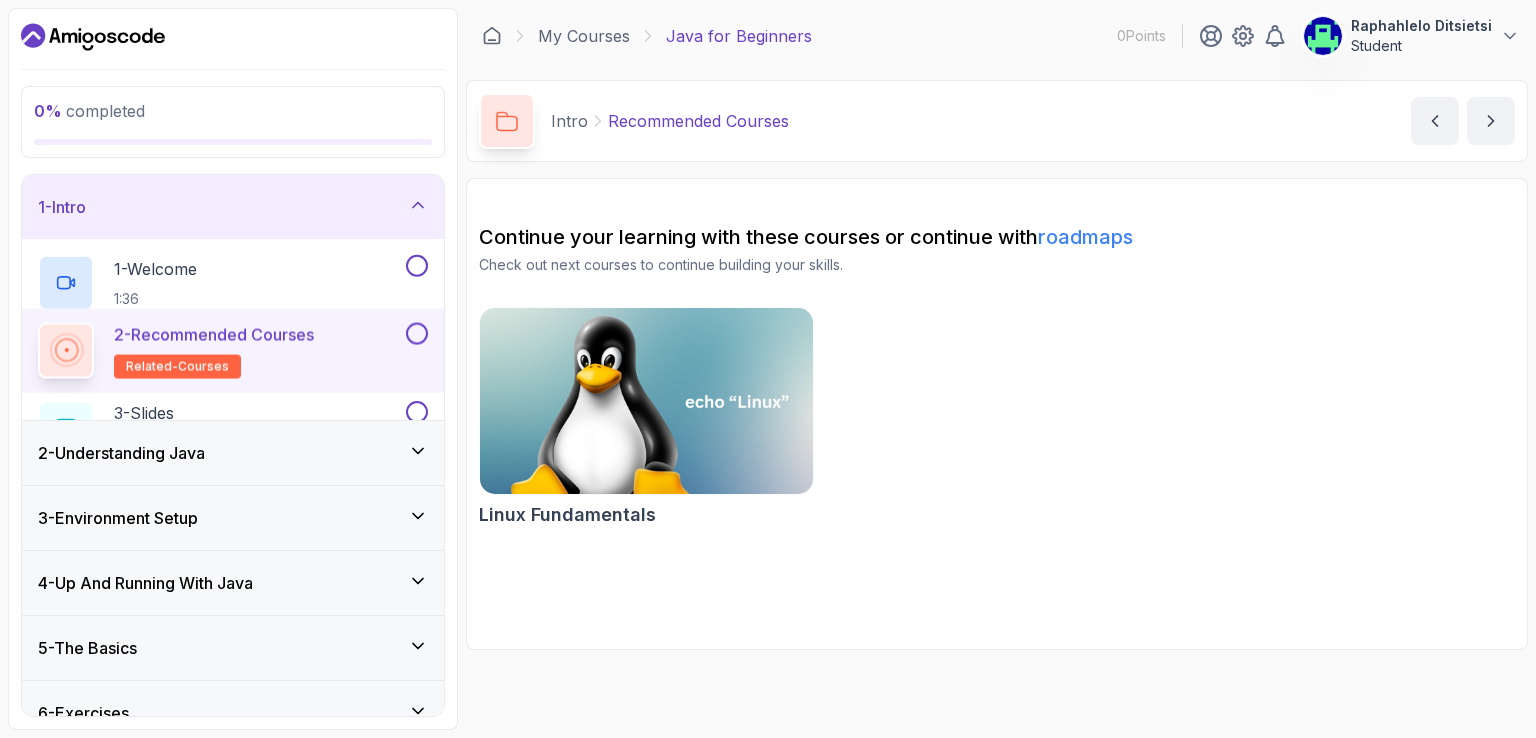 scroll, scrollTop: 0, scrollLeft: 0, axis: both 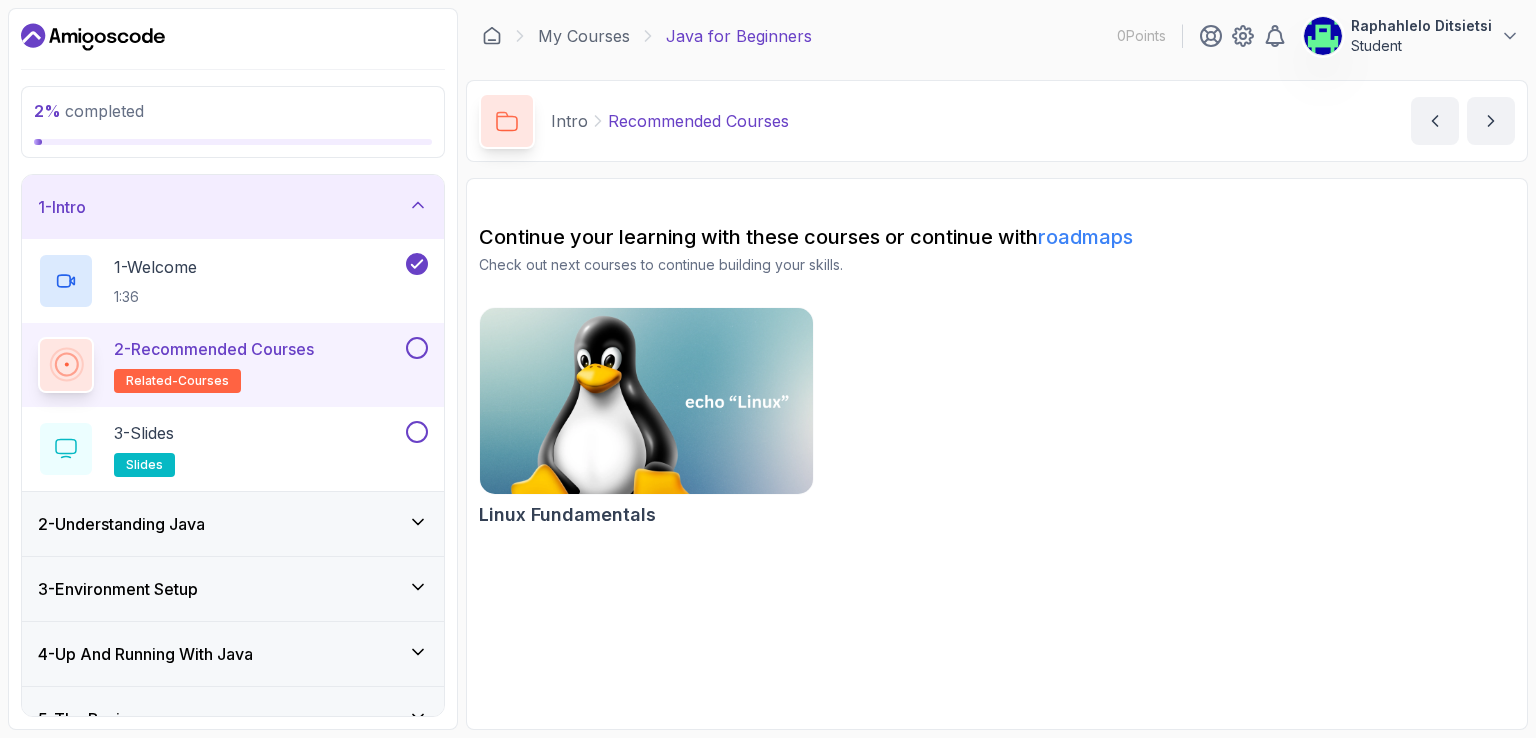 click on "roadmaps" at bounding box center [1085, 237] 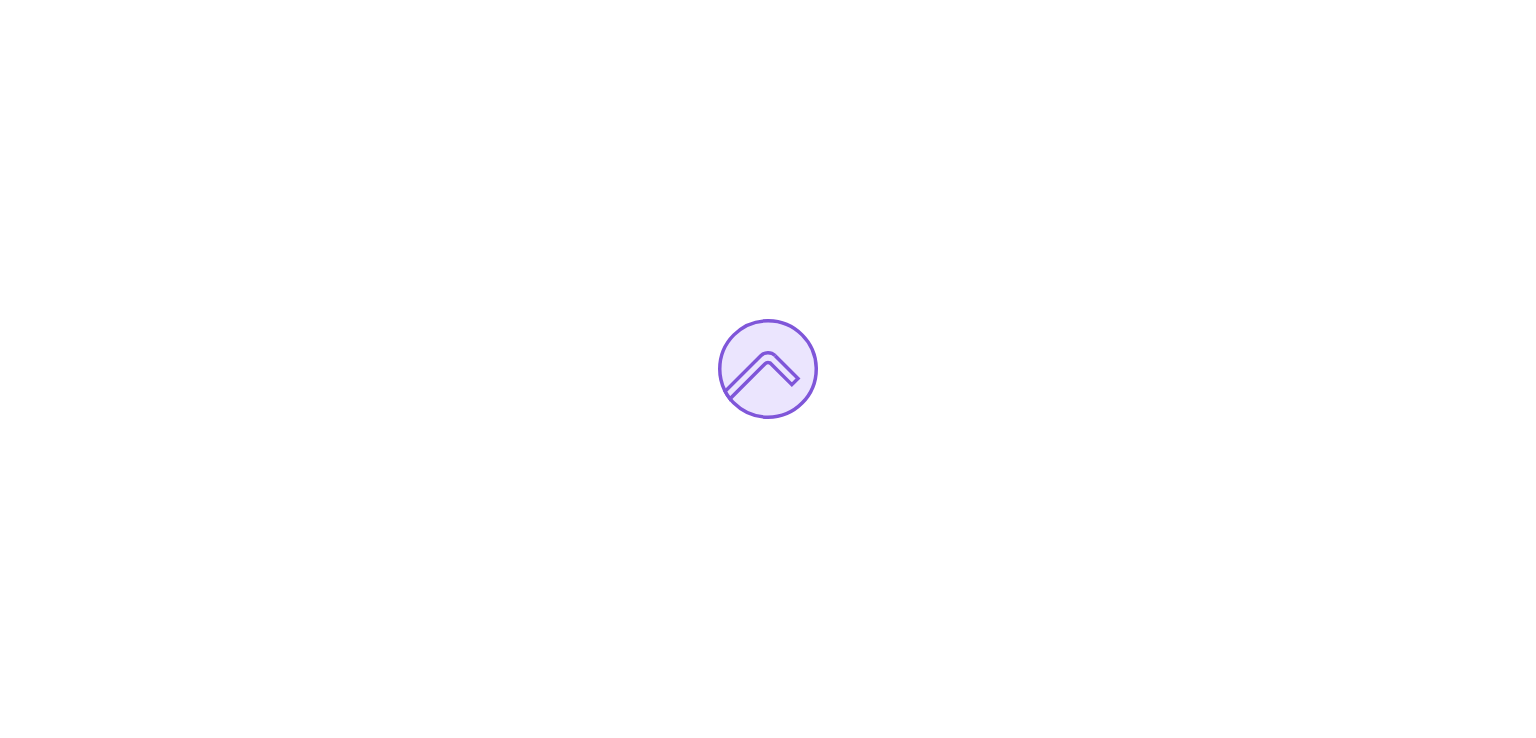 scroll, scrollTop: 0, scrollLeft: 0, axis: both 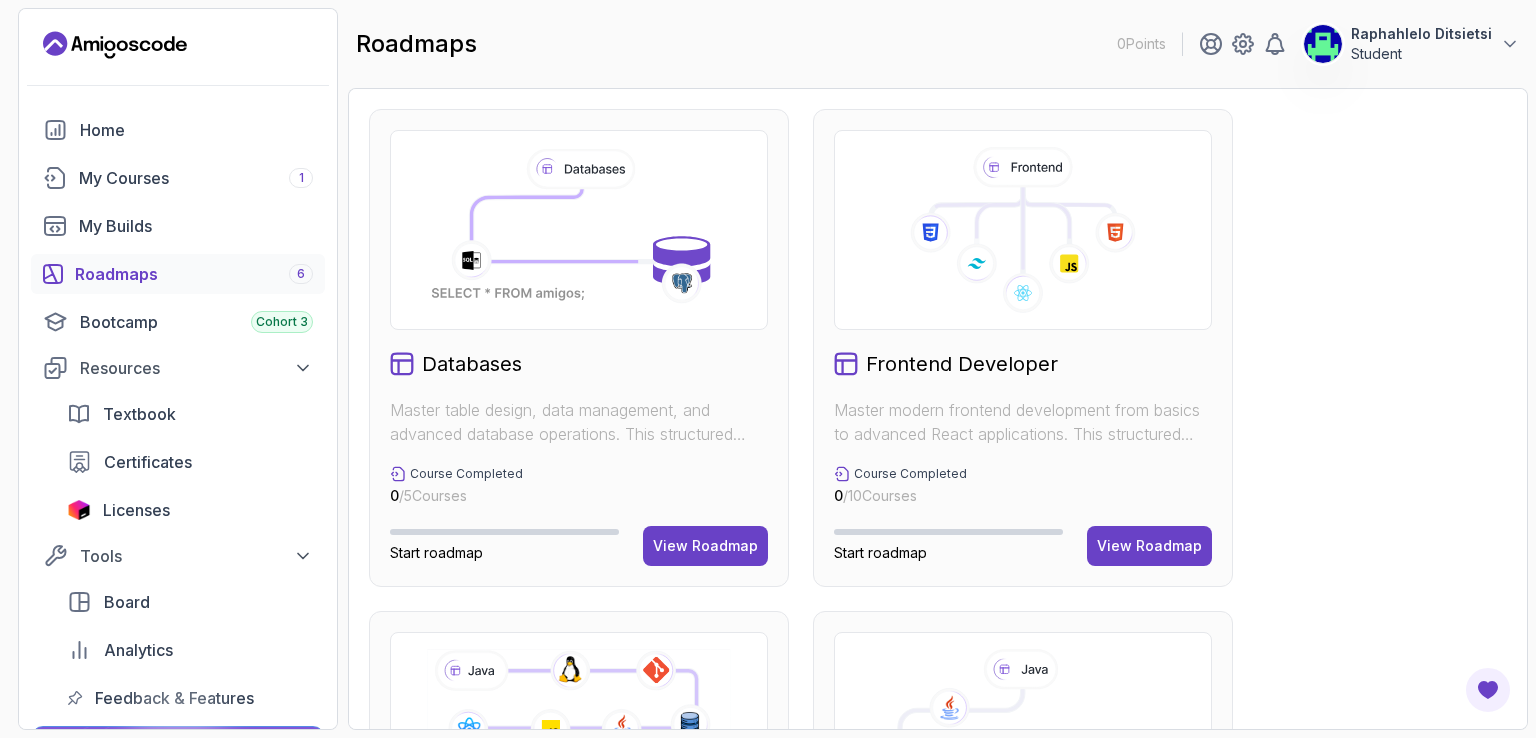 drag, startPoint x: 1012, startPoint y: 541, endPoint x: 820, endPoint y: 449, distance: 212.90373 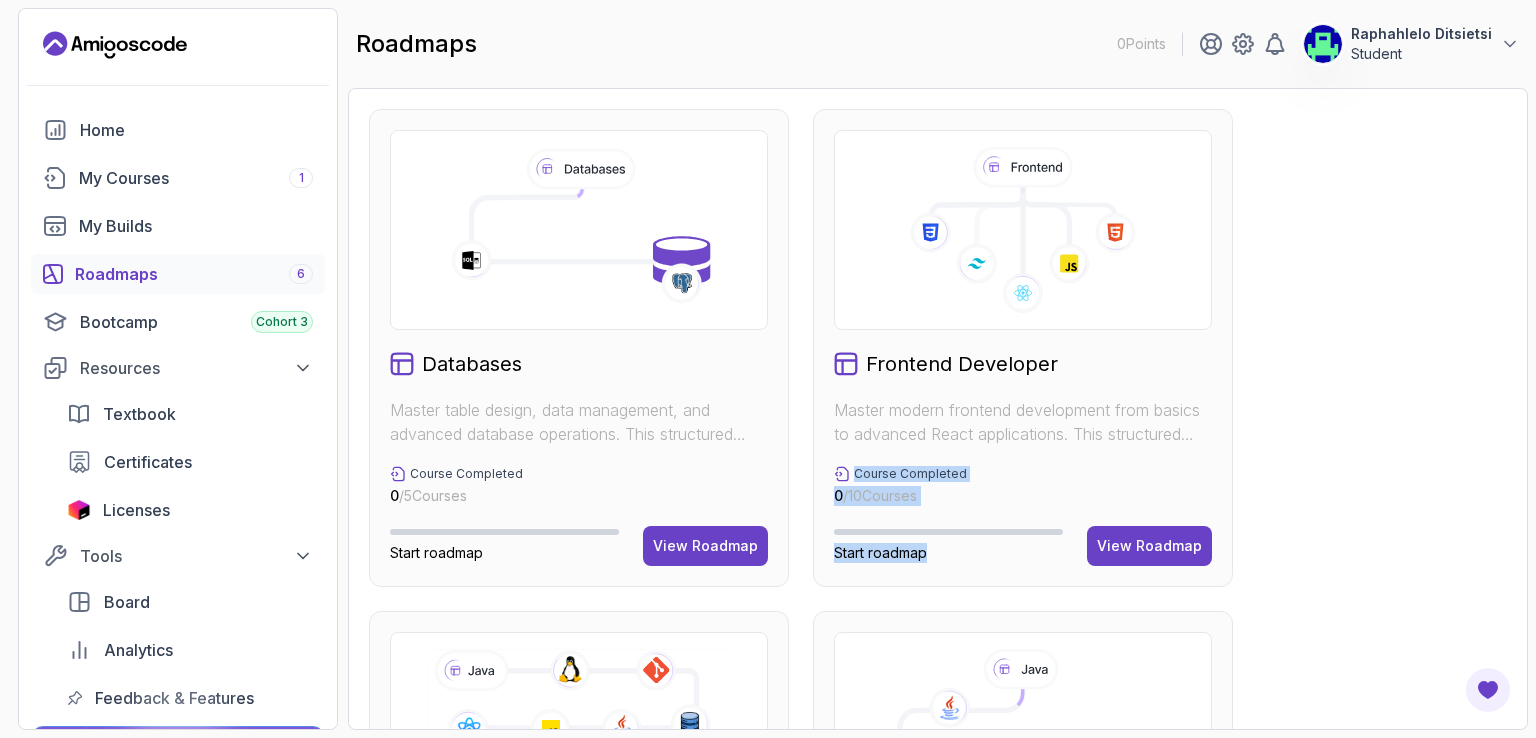 scroll, scrollTop: 56, scrollLeft: 0, axis: vertical 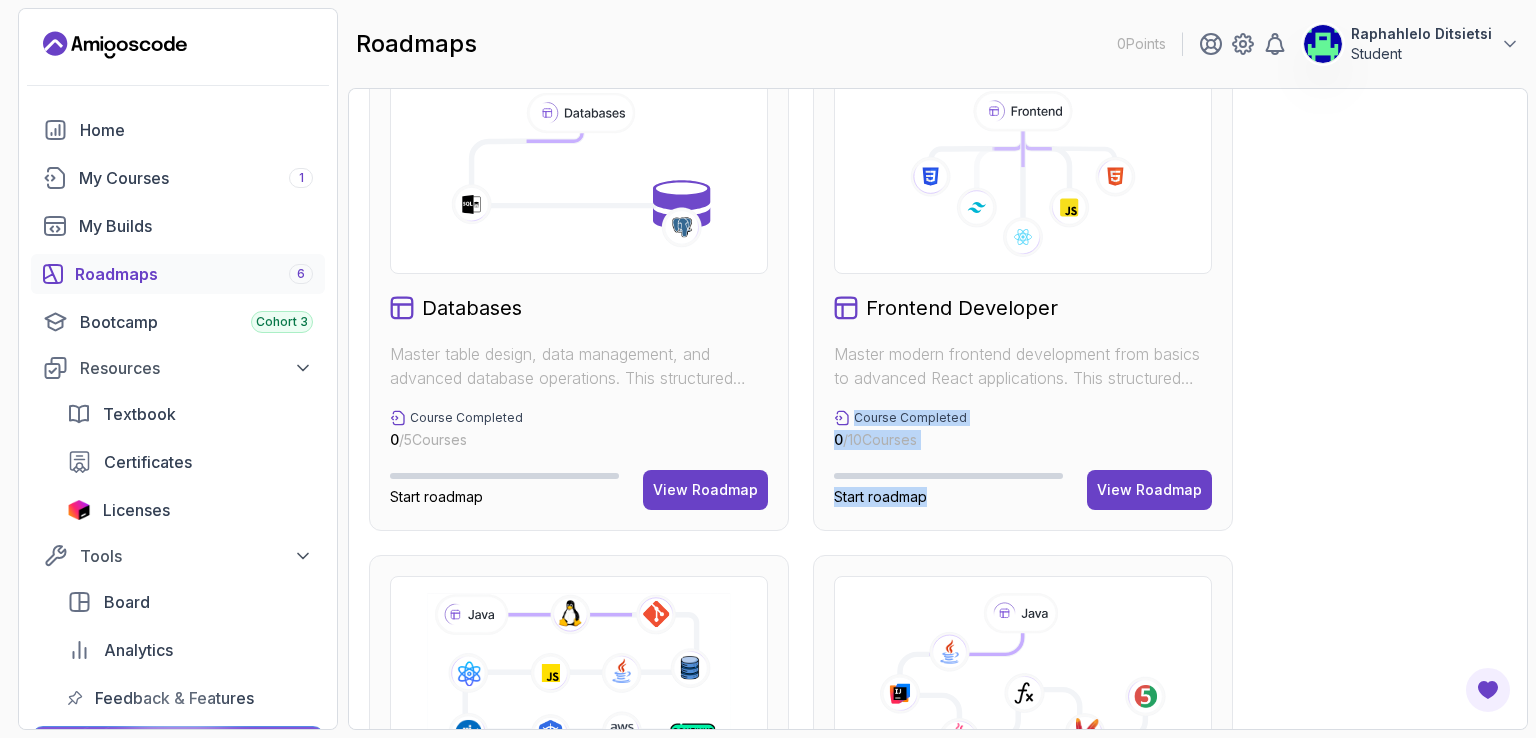 click on "Databases Master table design, data management, and advanced database operations. This structured learning path will take you from database fundamentals to advanced SQL queries. Course Completed 0 / 5  Courses Start roadmap View Roadmap Frontend Developer Master modern frontend development from basics to advanced React applications. This structured learning path will take you from HTML fundamentals to building complex React applications. Course Completed 0 / 10  Courses Start roadmap View Roadmap Java Full Stack Learn how to build full stack applications with Java and Spring Boot Course Completed 0 / 29  Courses Builds Completed 0 / 4  Builds 0% completed View Roadmap Core Java (Java Master Class) Learn how to build full stack applications with Java and Spring Boot Course Completed 0 / 18  Courses 0% completed View Roadmap Software Testing Master software testing and testing frameworks. This structured learning path will take you from unit testing to integration testing. Course Completed 0 / 4  Courses 0 / 10" at bounding box center (938, 794) 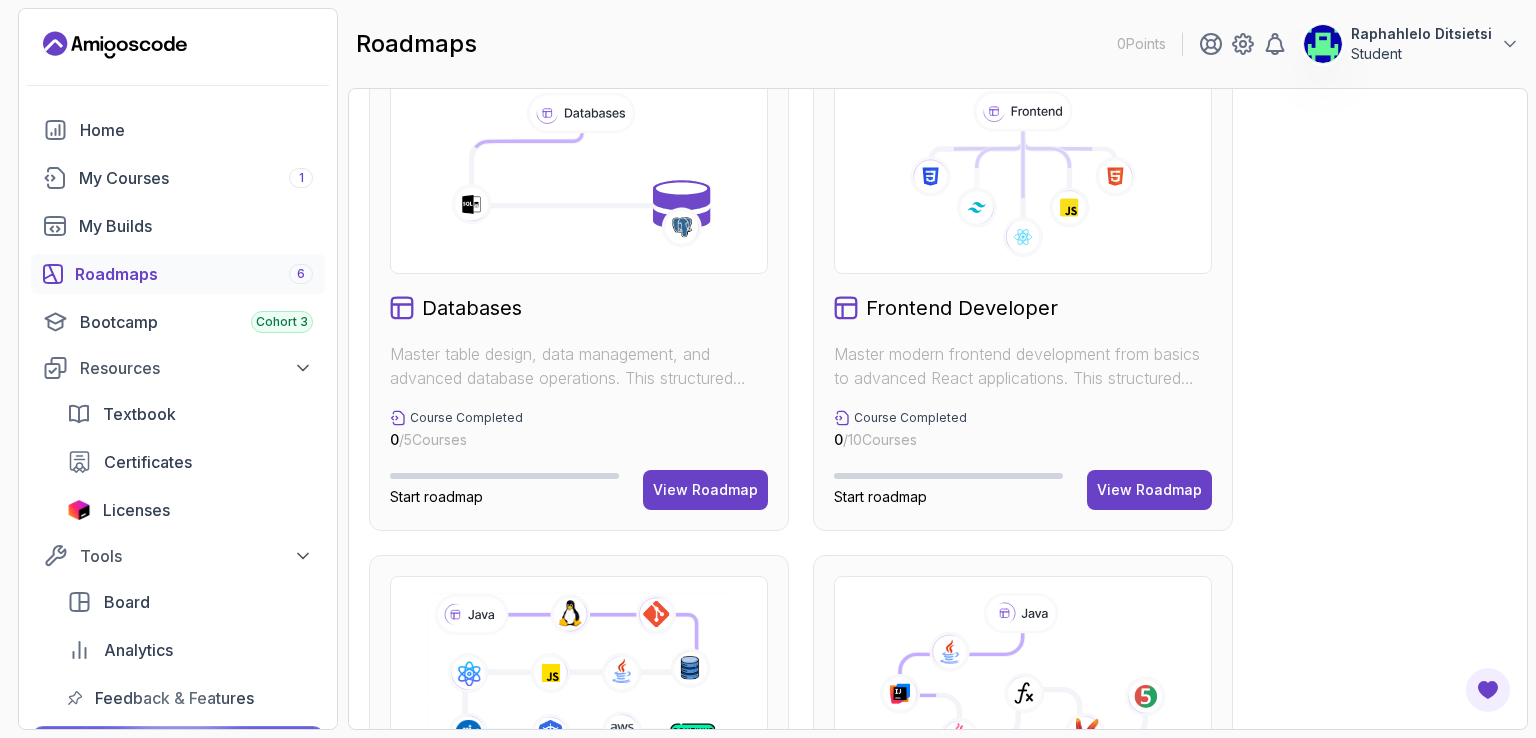 scroll, scrollTop: 0, scrollLeft: 0, axis: both 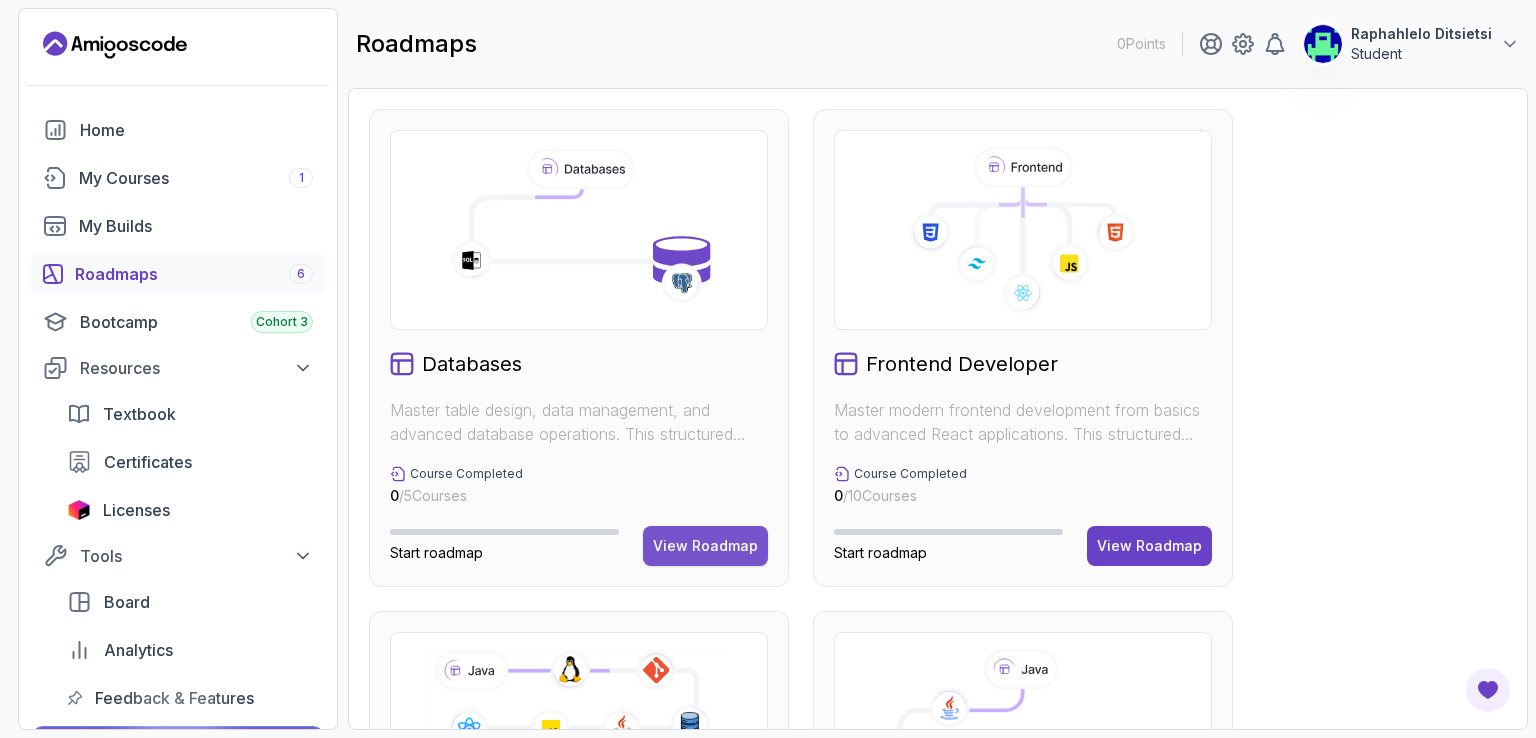 click on "View Roadmap" at bounding box center (705, 546) 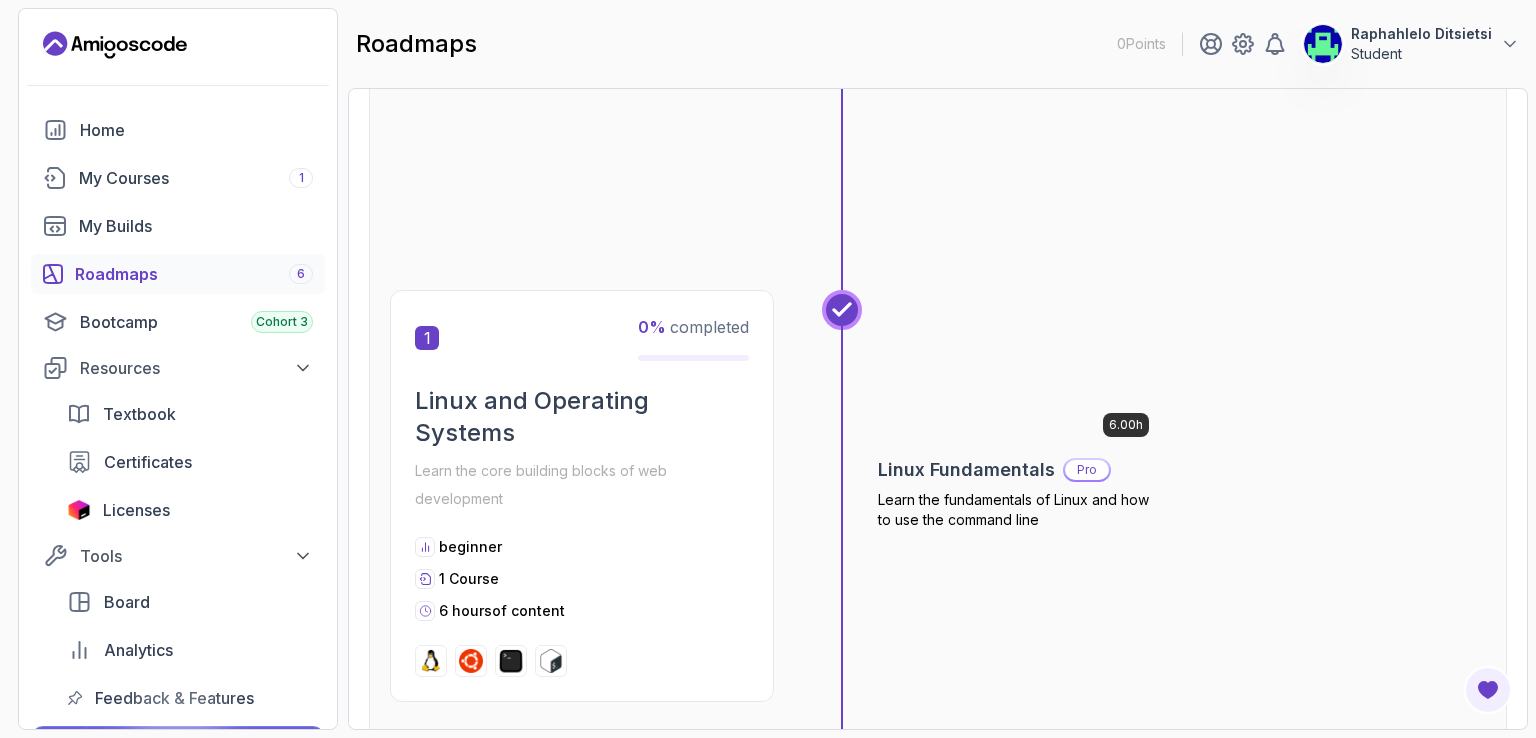 scroll, scrollTop: 0, scrollLeft: 0, axis: both 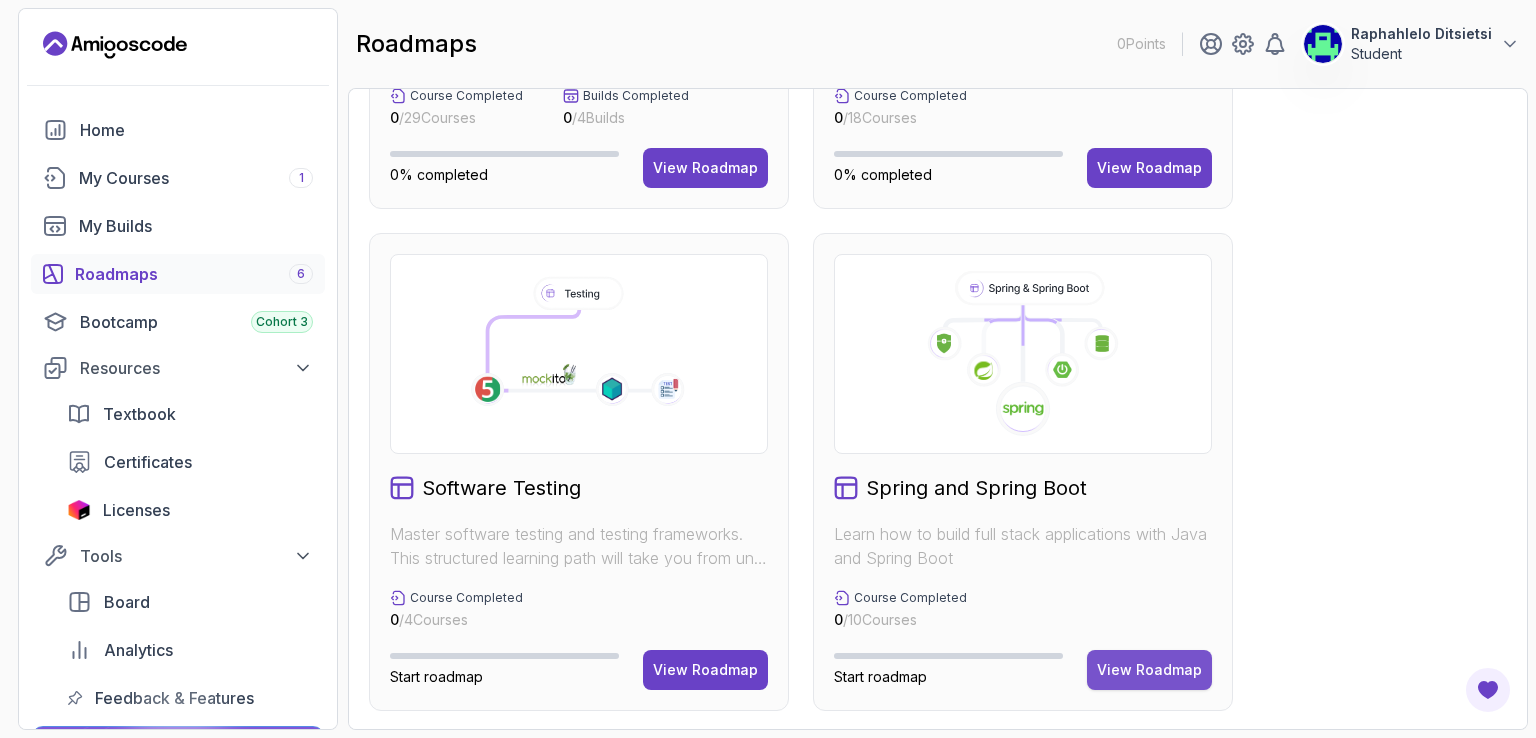 click on "View Roadmap" at bounding box center (1149, 670) 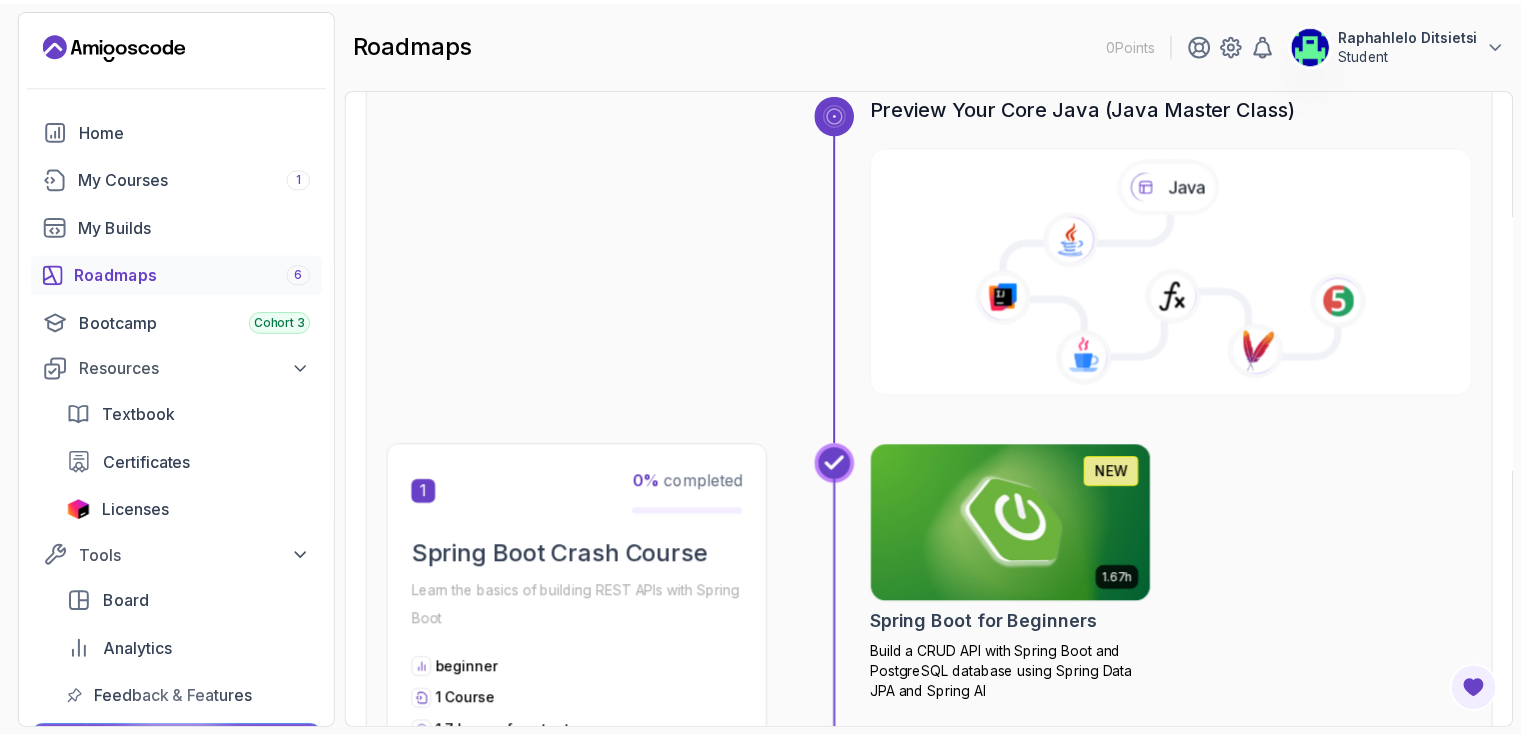 scroll, scrollTop: 135, scrollLeft: 0, axis: vertical 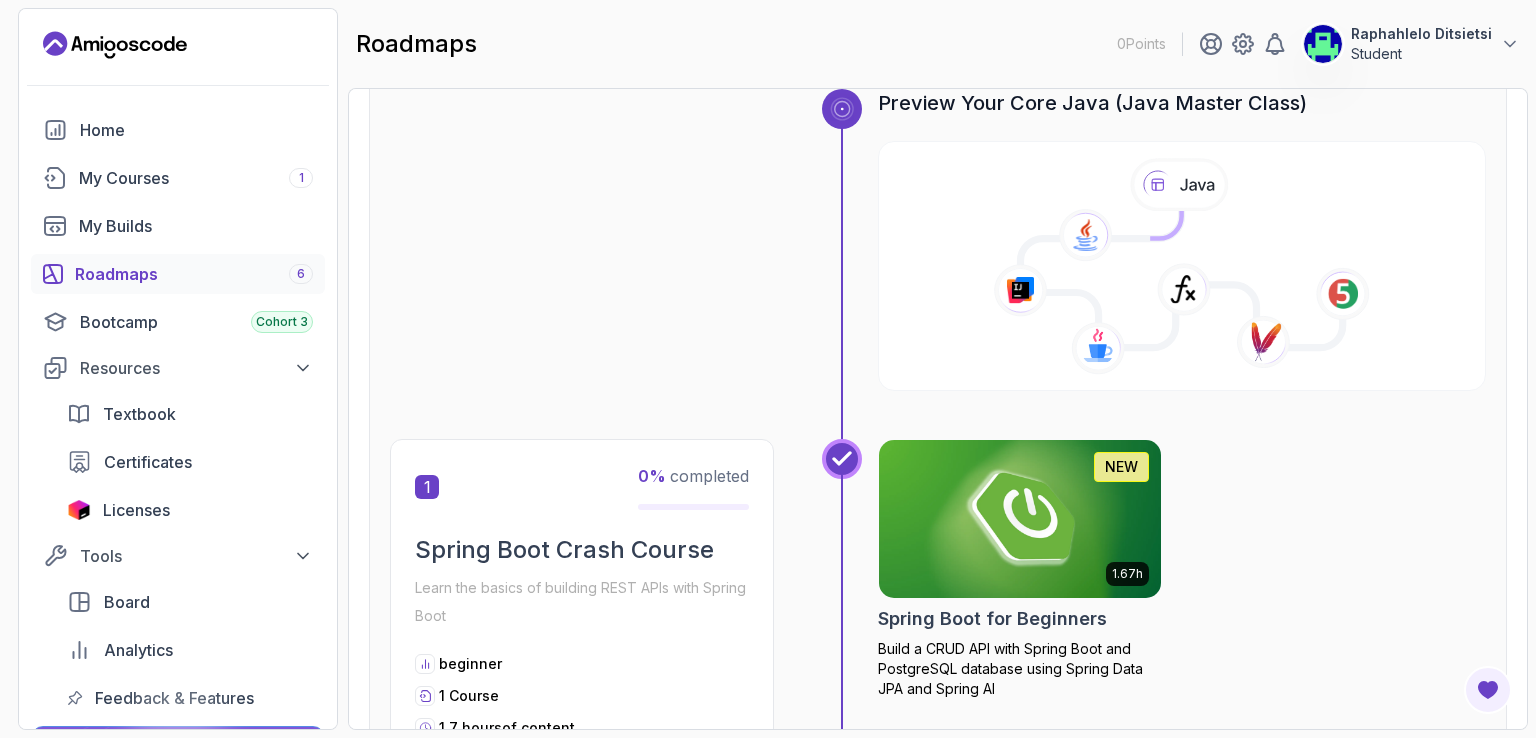 click at bounding box center (1020, 519) 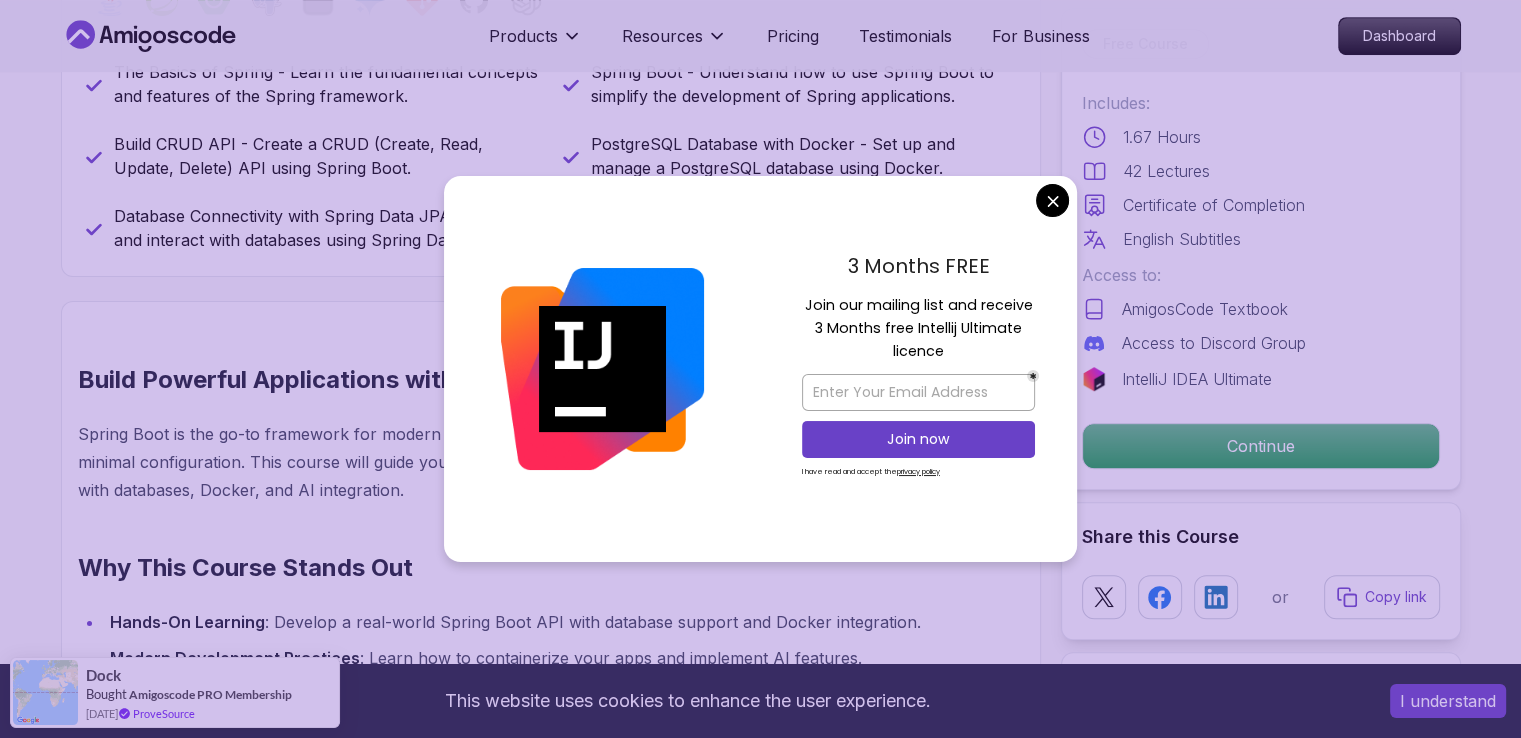 scroll, scrollTop: 963, scrollLeft: 0, axis: vertical 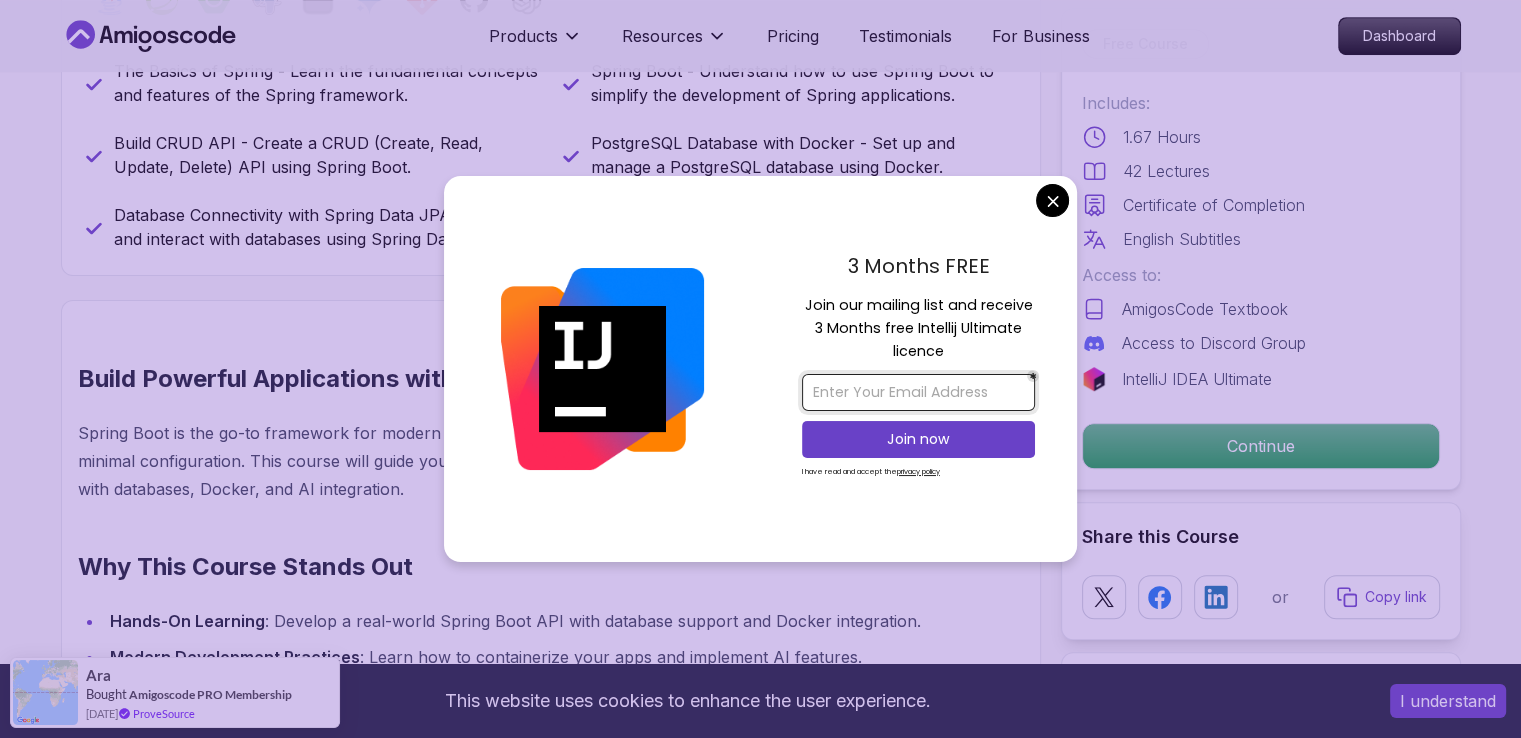 click at bounding box center (918, 392) 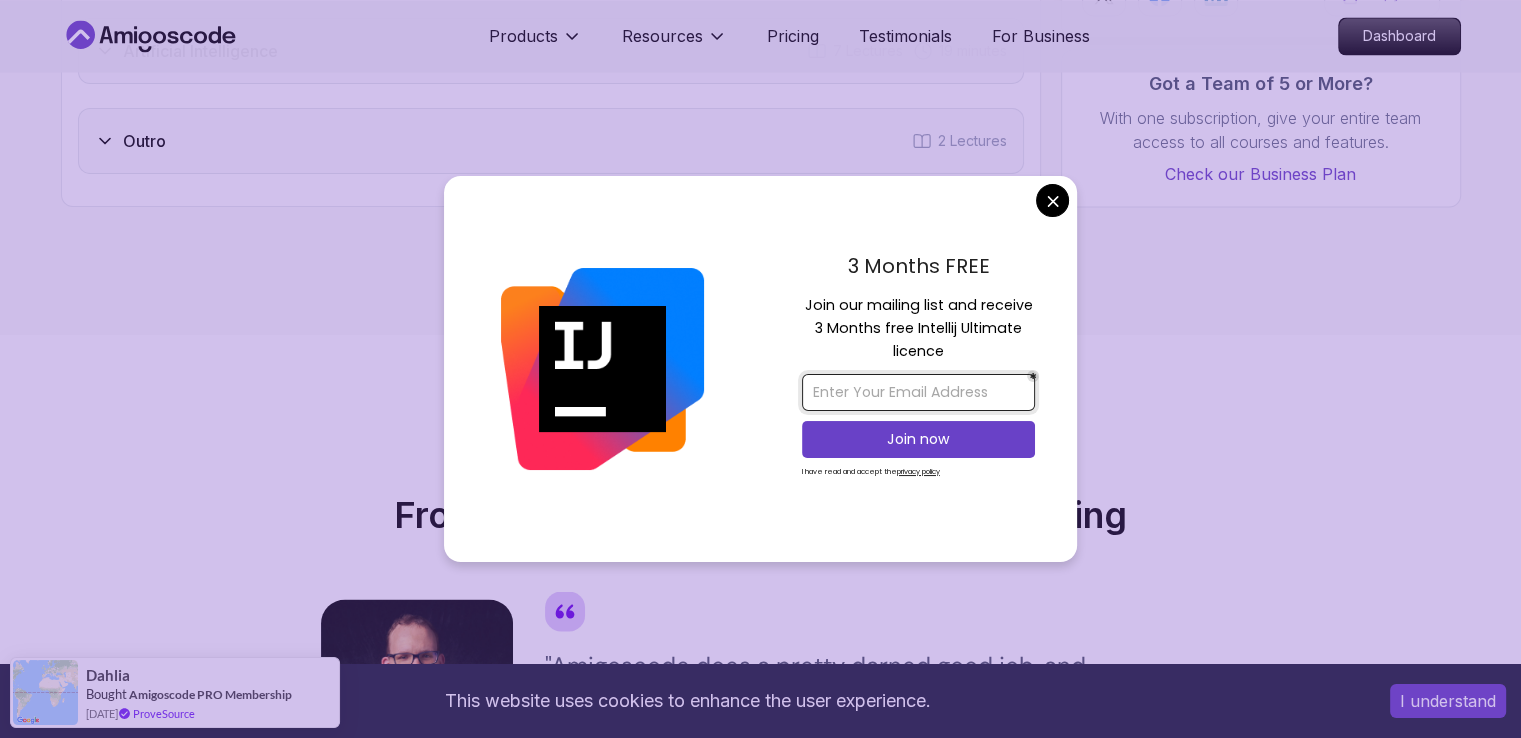 scroll, scrollTop: 3620, scrollLeft: 0, axis: vertical 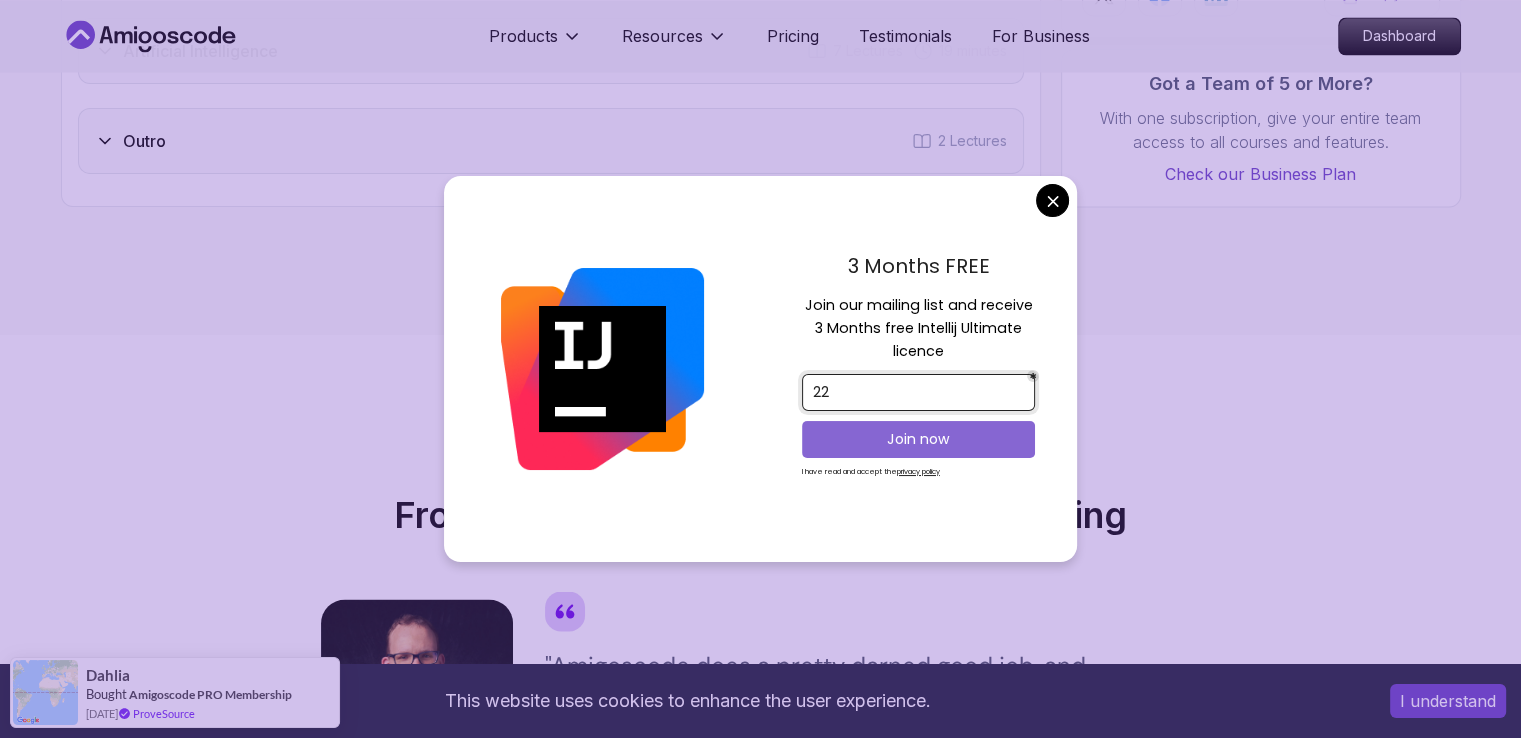 type on "[EMAIL_ADDRESS][DOMAIN_NAME]" 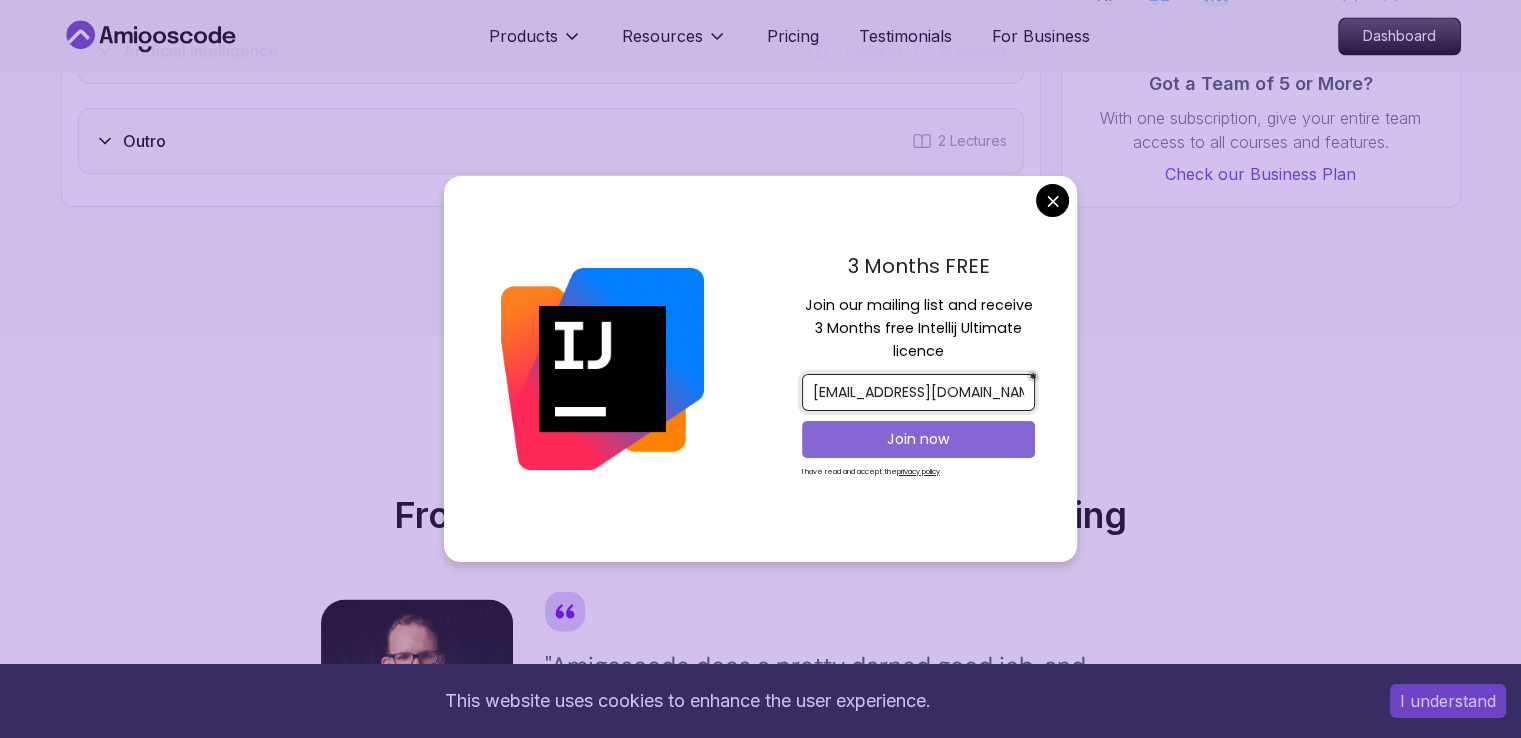 click on "Join now" at bounding box center [918, 439] 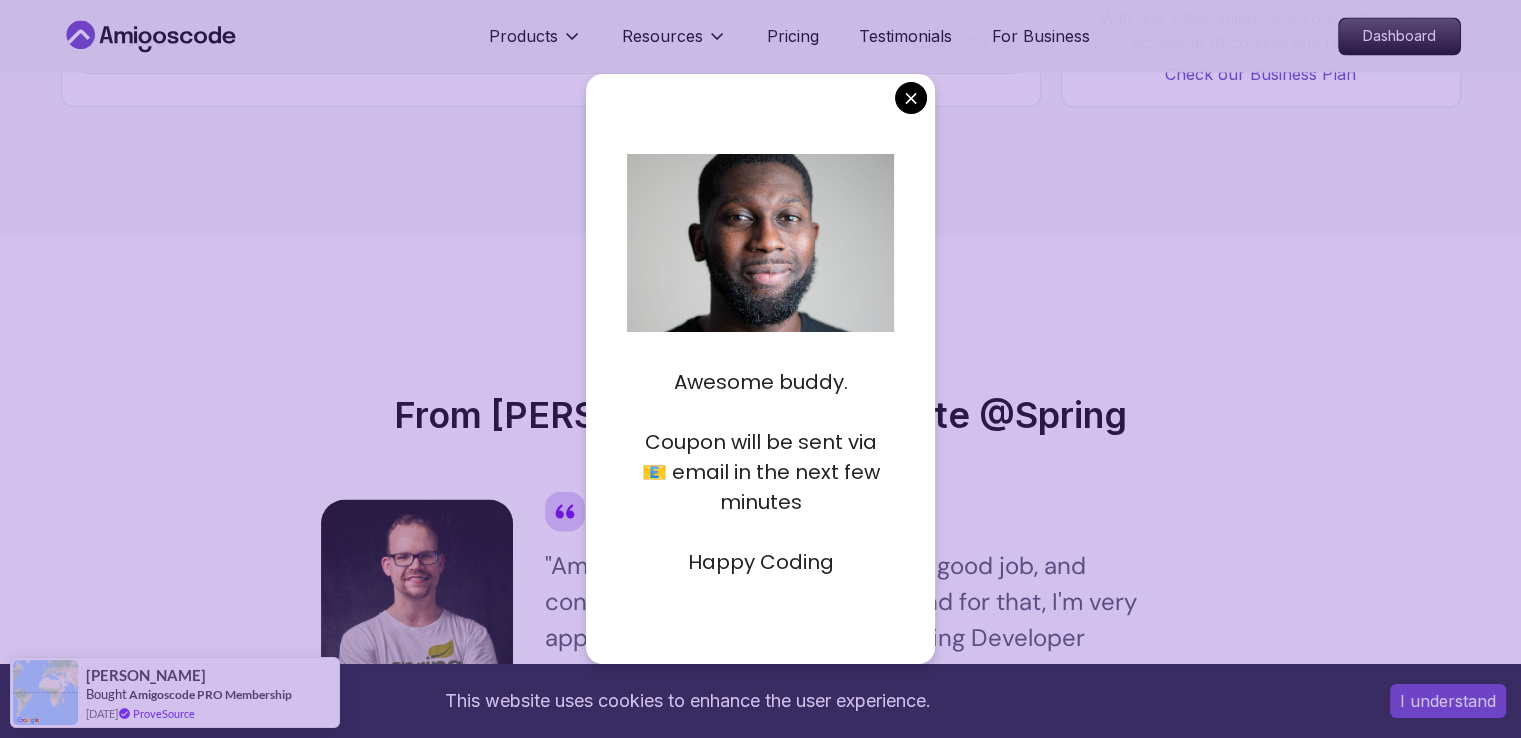 scroll, scrollTop: 3612, scrollLeft: 0, axis: vertical 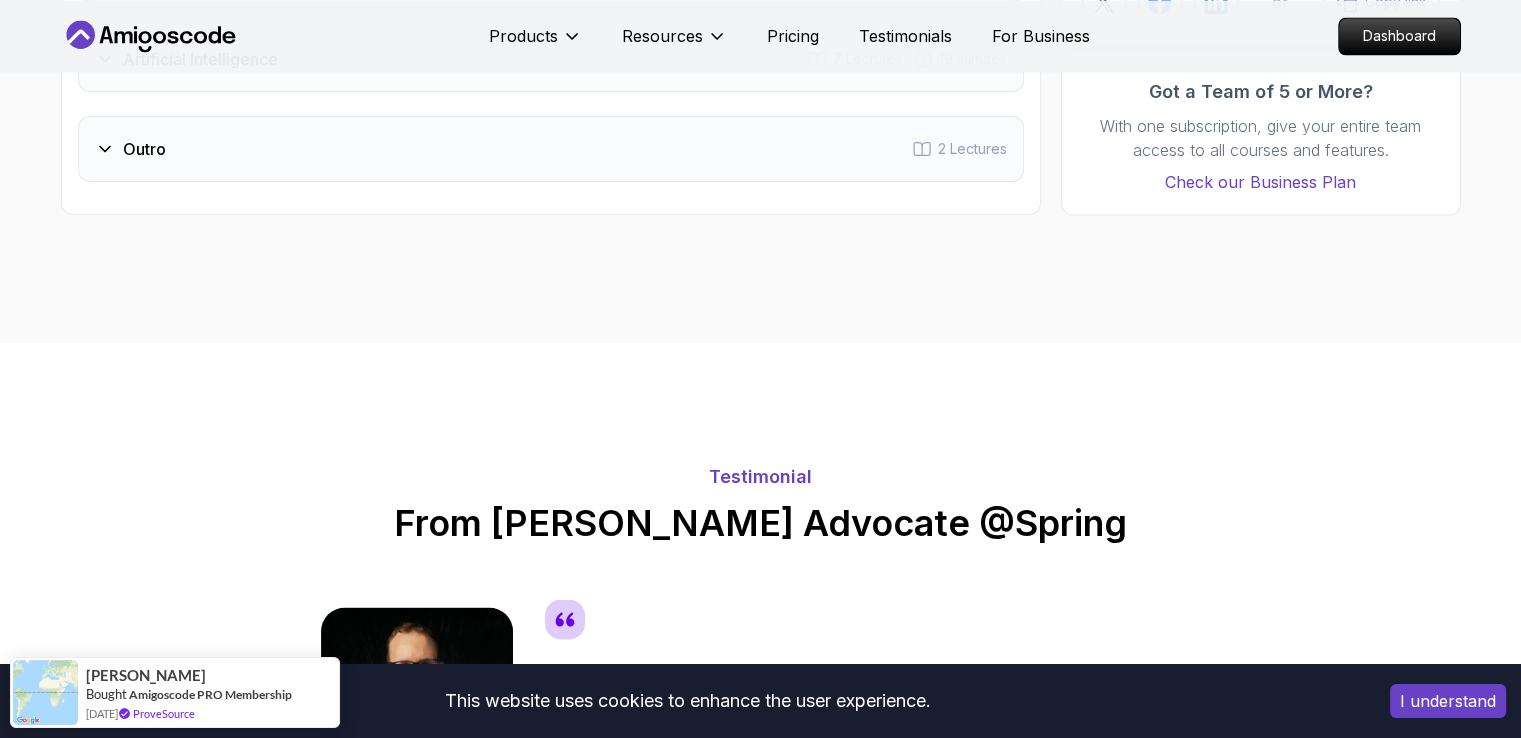 click on "This website uses cookies to enhance the user experience. I understand Products Resources Pricing Testimonials For Business Dashboard Products Resources Pricing Testimonials For Business Dashboard Spring Boot for Beginners Build a CRUD API with Spring Boot and PostgreSQL database using Spring Data JPA and Spring AI Mama Samba Braima Djalo  /   Instructor Free Course Includes: 1.67 Hours 42 Lectures Certificate of Completion English Subtitles Access to: AmigosCode Textbook Access to Discord Group IntelliJ IDEA Ultimate Continue Share this Course or Copy link Got a Team of 5 or More? With one subscription, give your entire team access to all courses and features. Check our Business Plan Mama Samba Braima Djalo  /   Instructor What you will learn java spring spring-boot postgres terminal ai git github chatgpt The Basics of Spring - Learn the fundamental concepts and features of the Spring framework. Spring Boot - Understand how to use Spring Boot to simplify the development of Spring applications." at bounding box center [760, 982] 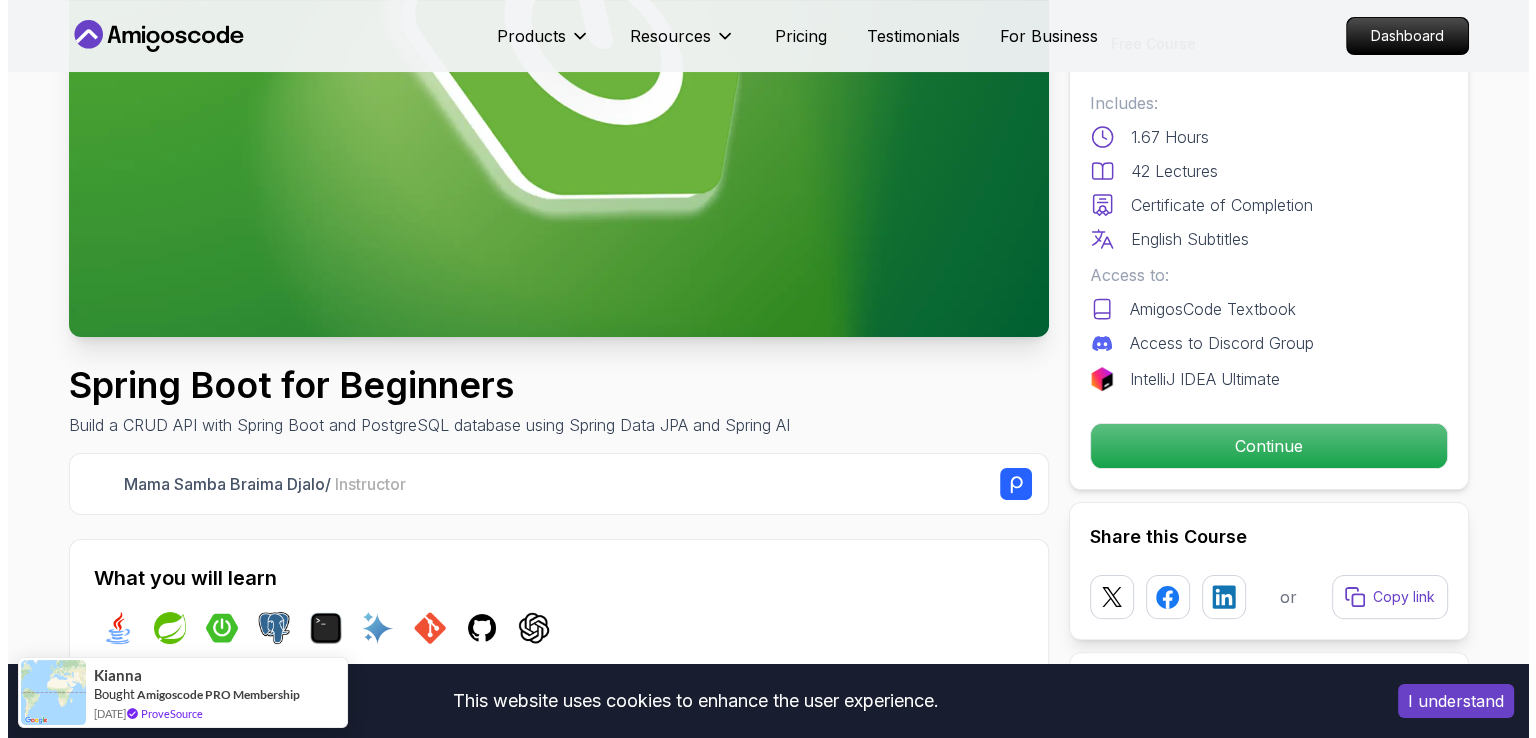 scroll, scrollTop: 0, scrollLeft: 0, axis: both 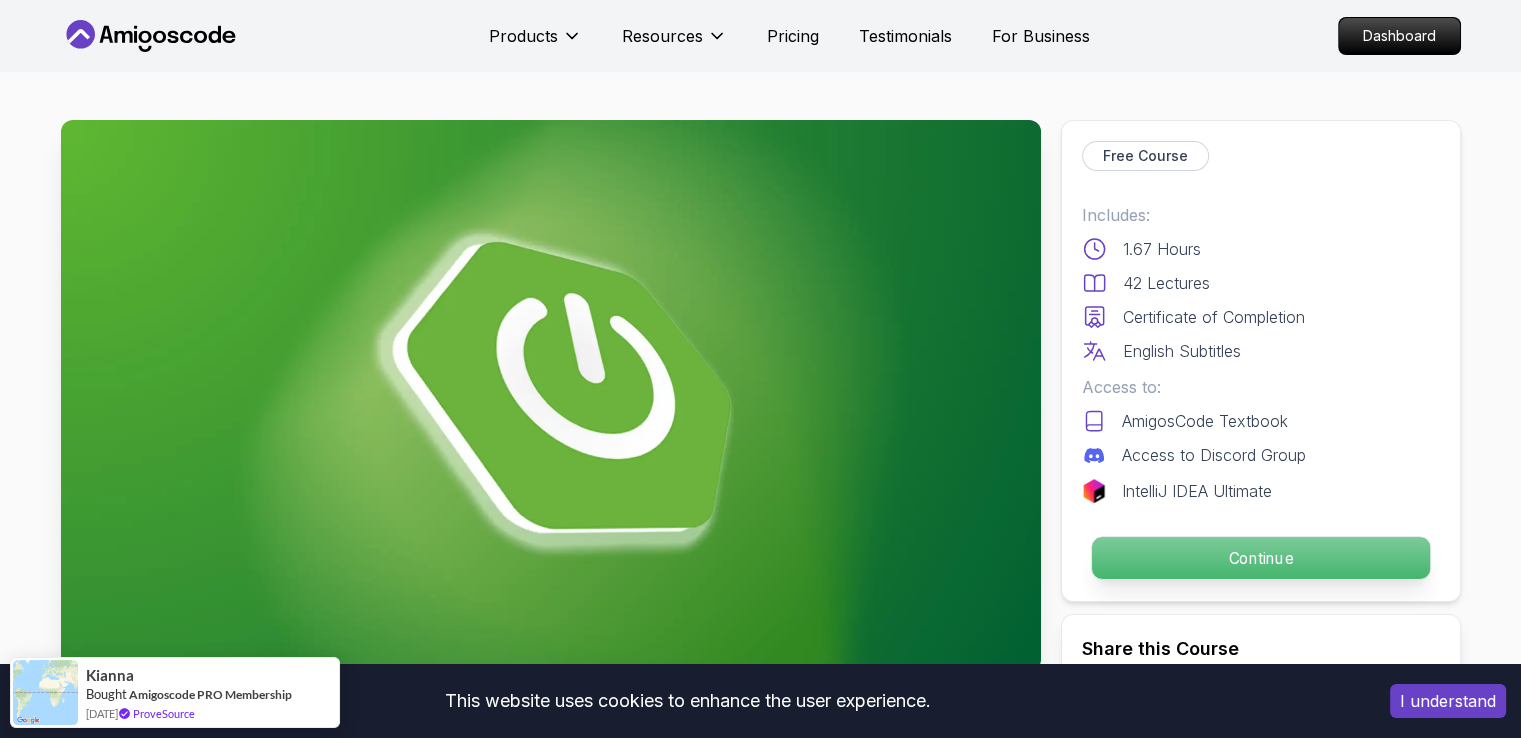 click on "Continue" at bounding box center (1260, 558) 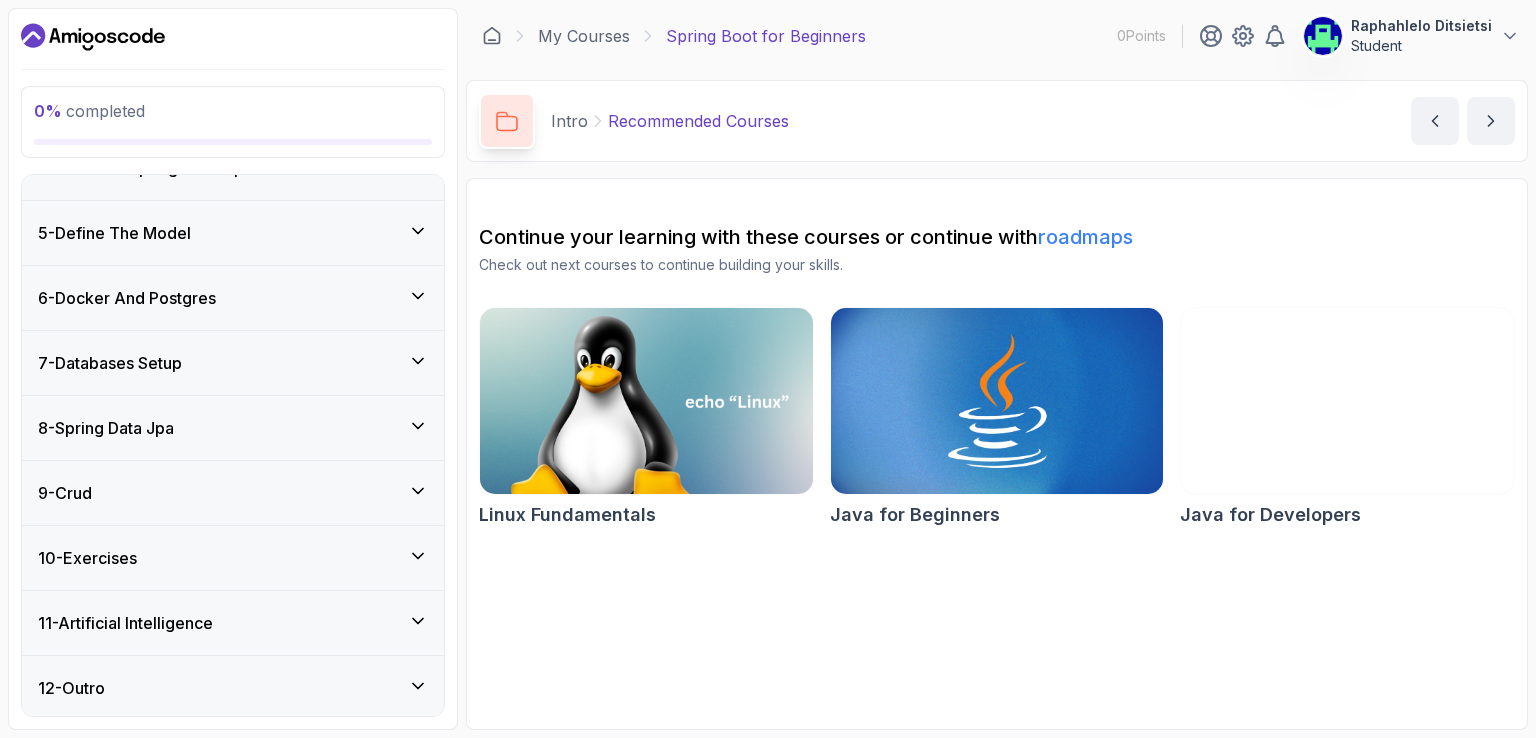 scroll, scrollTop: 0, scrollLeft: 0, axis: both 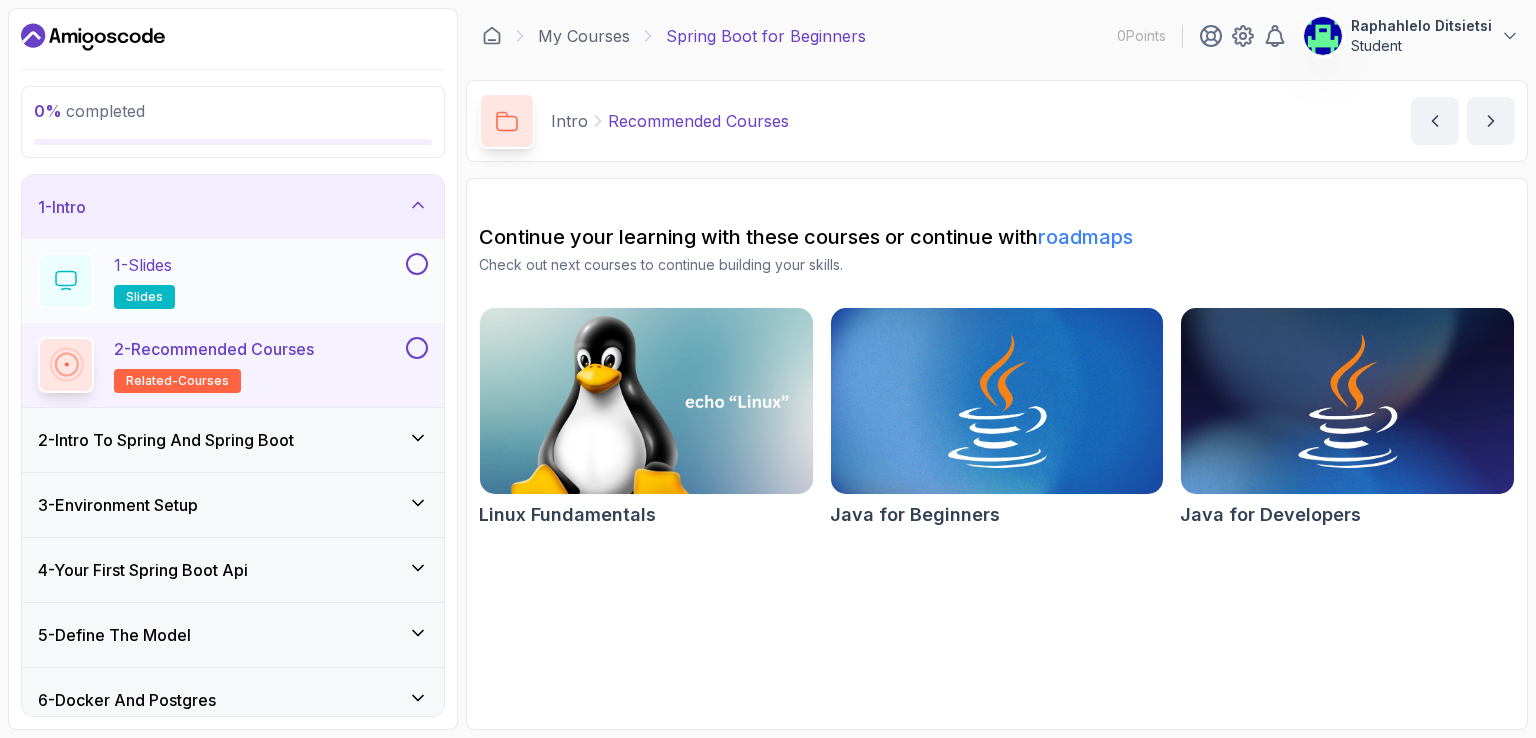 click at bounding box center (417, 264) 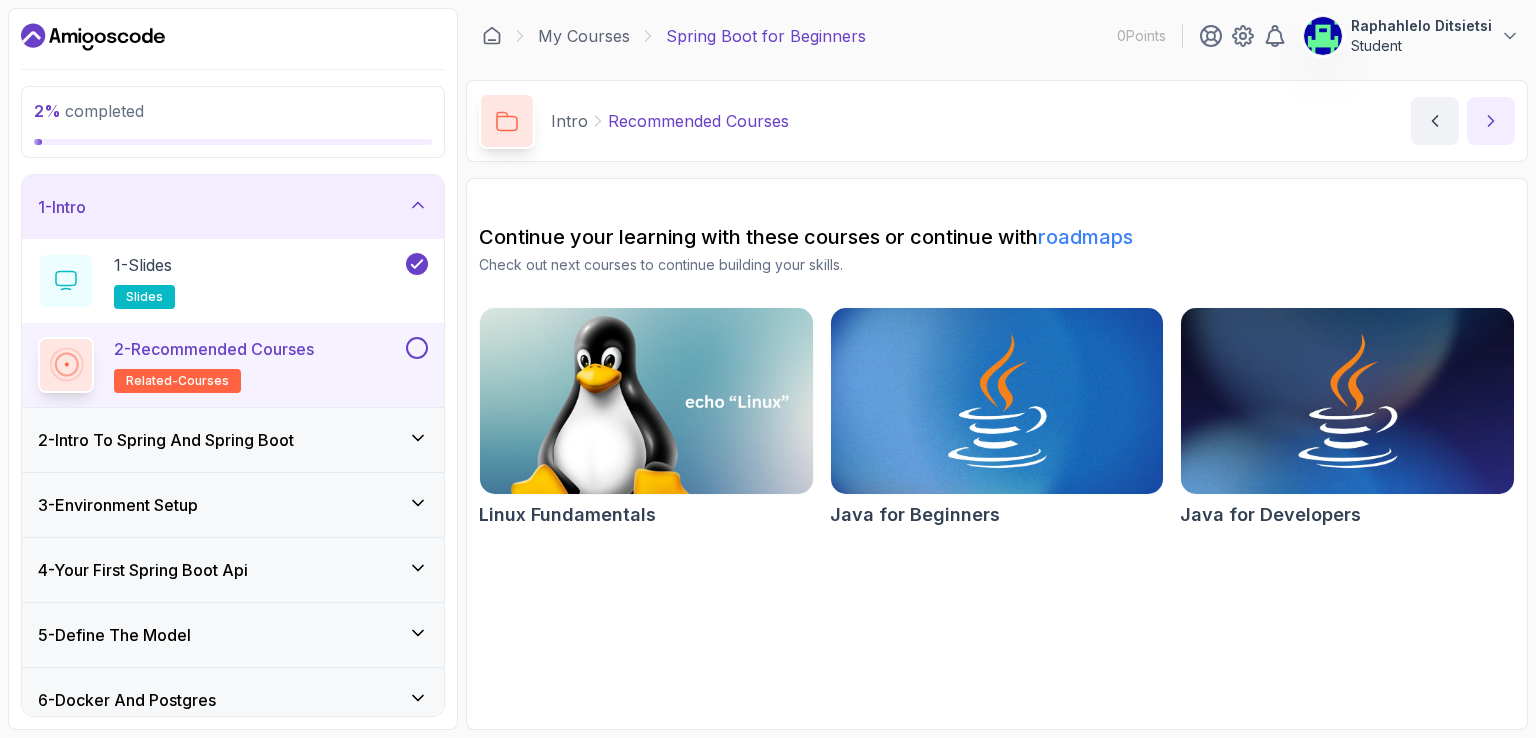 click 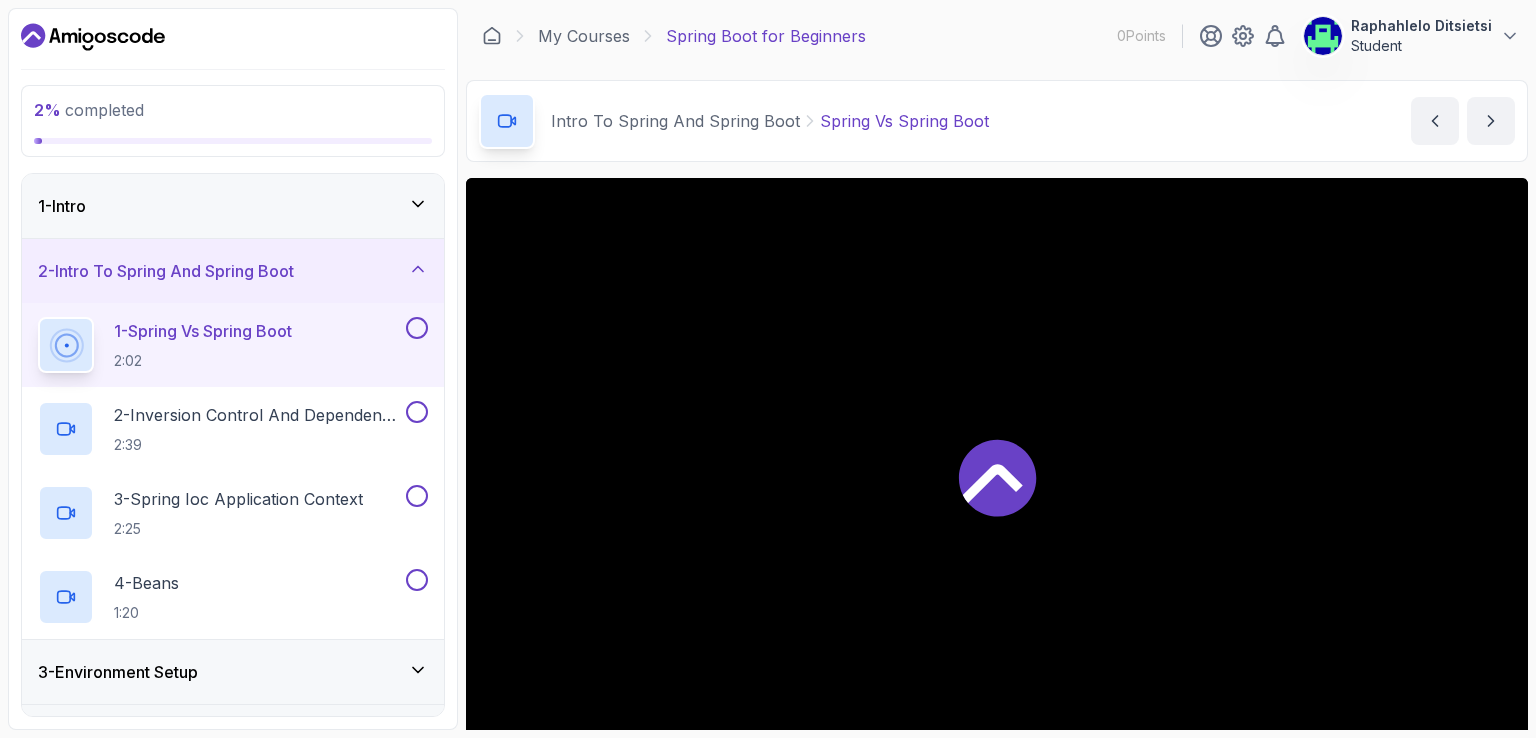 scroll, scrollTop: 184, scrollLeft: 0, axis: vertical 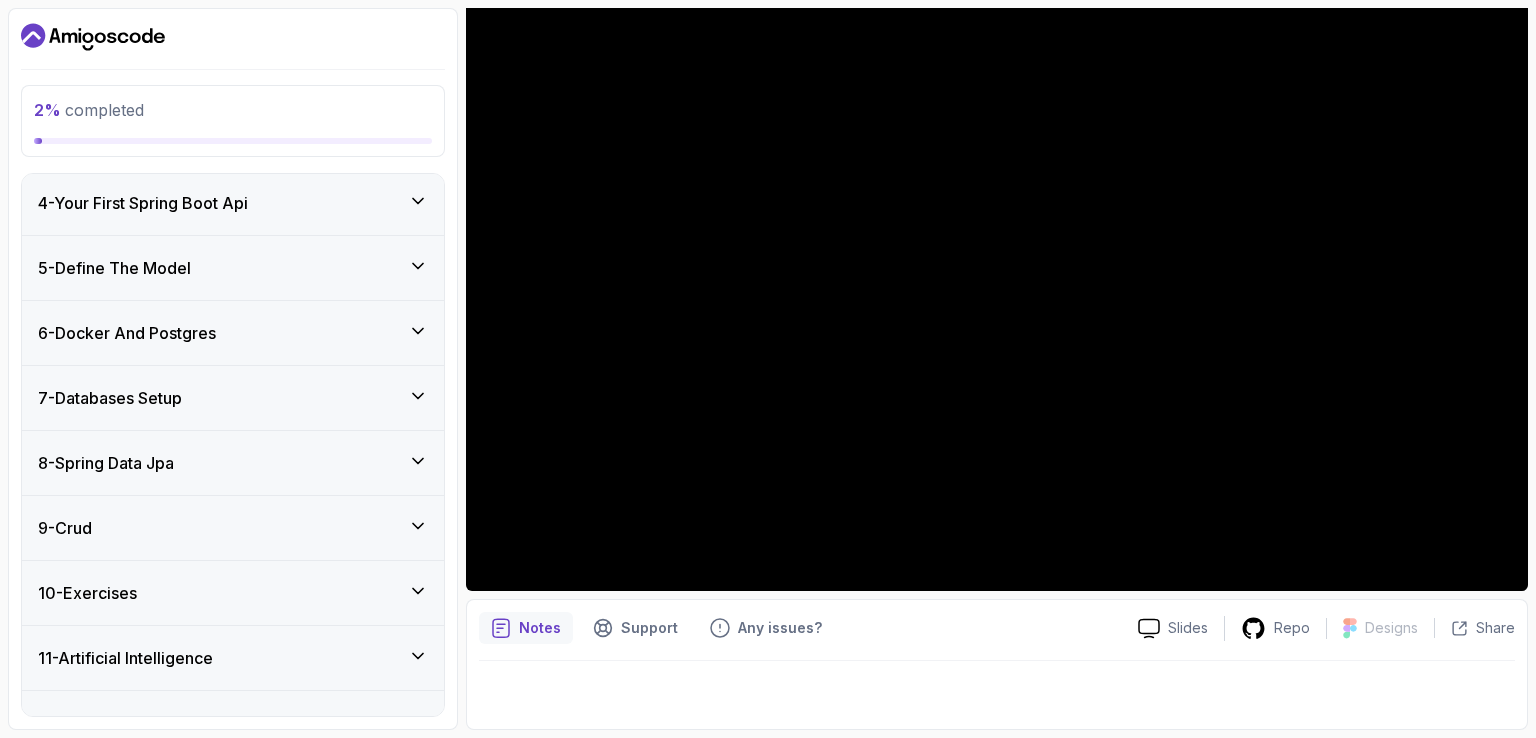 click on "7  -  Databases Setup" at bounding box center (233, 398) 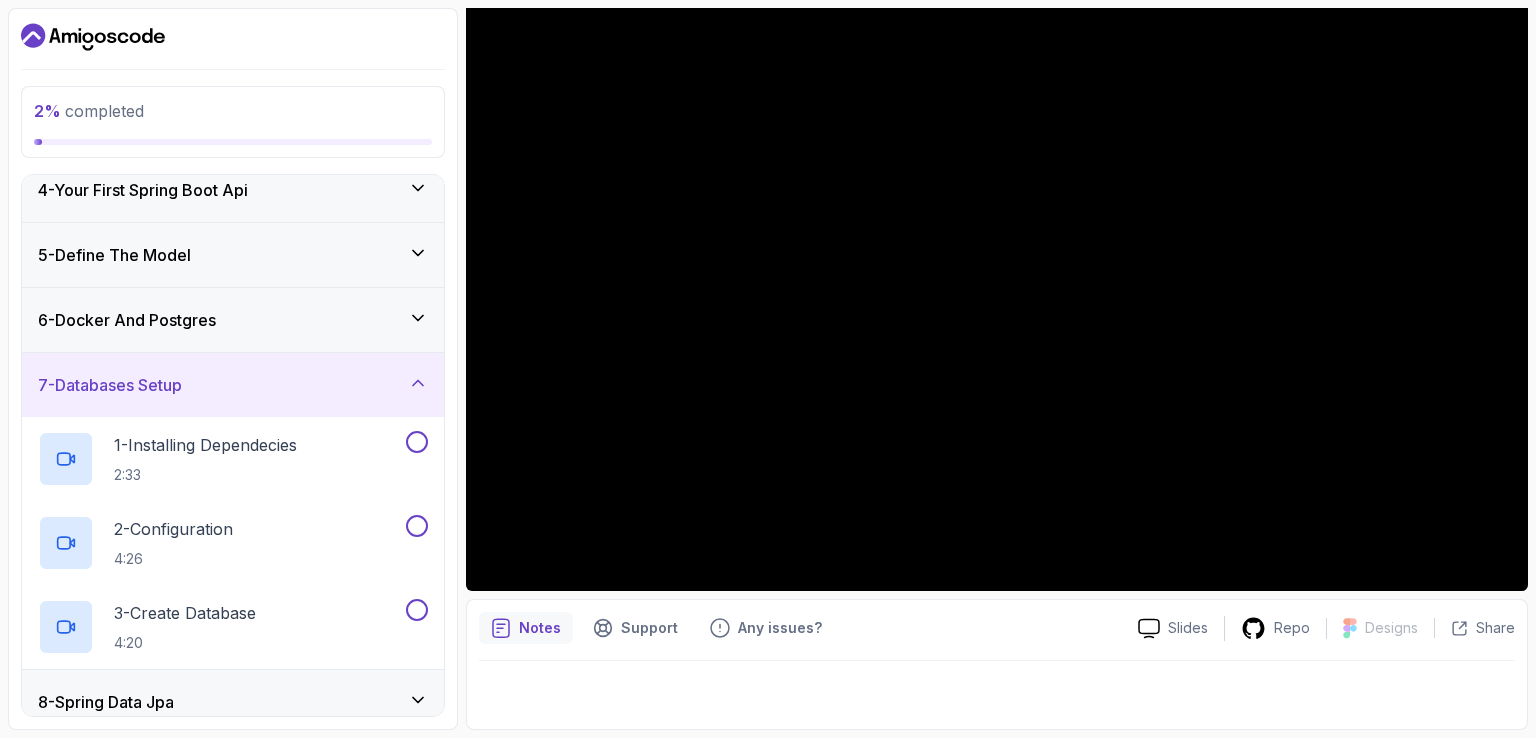 scroll, scrollTop: 202, scrollLeft: 0, axis: vertical 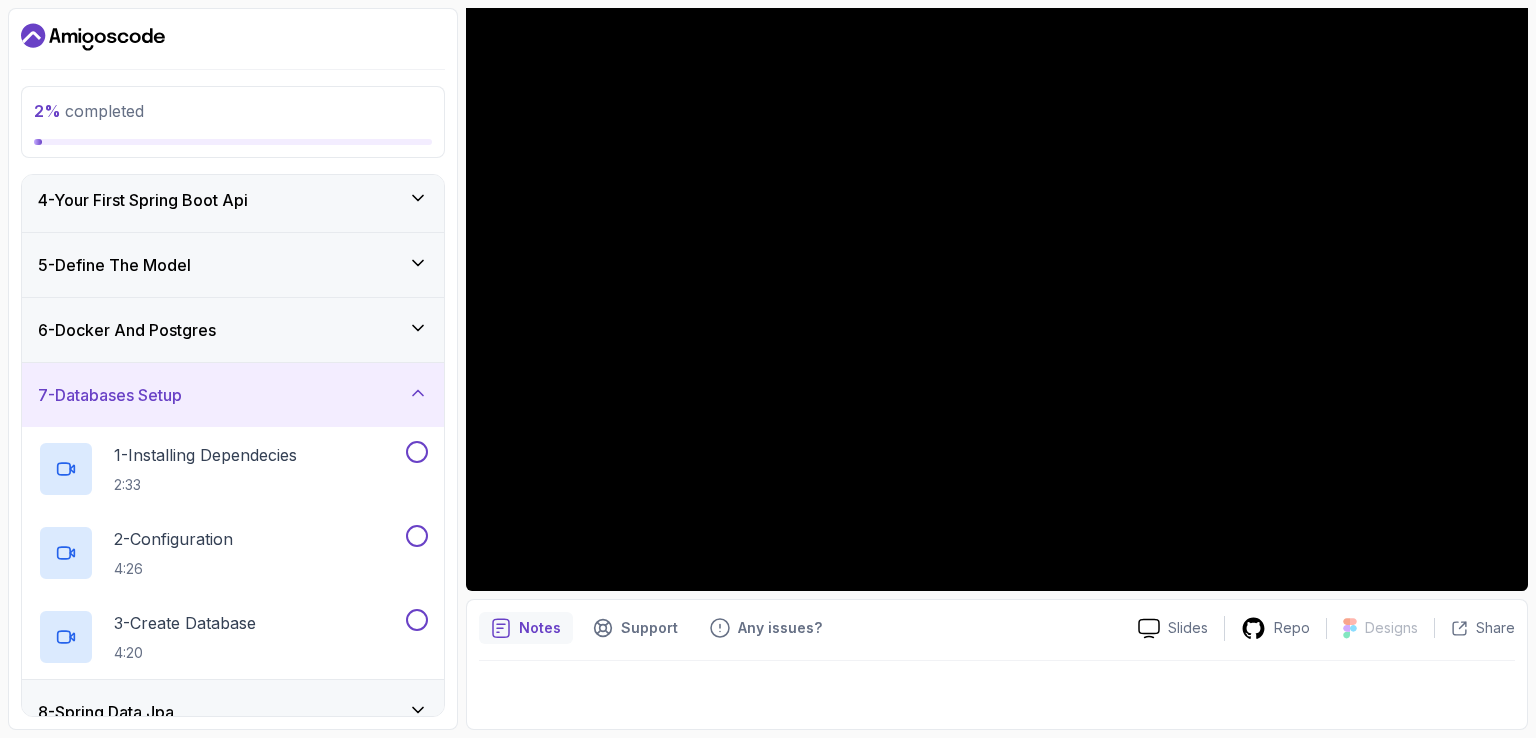 click on "7  -  Databases Setup" at bounding box center [233, 395] 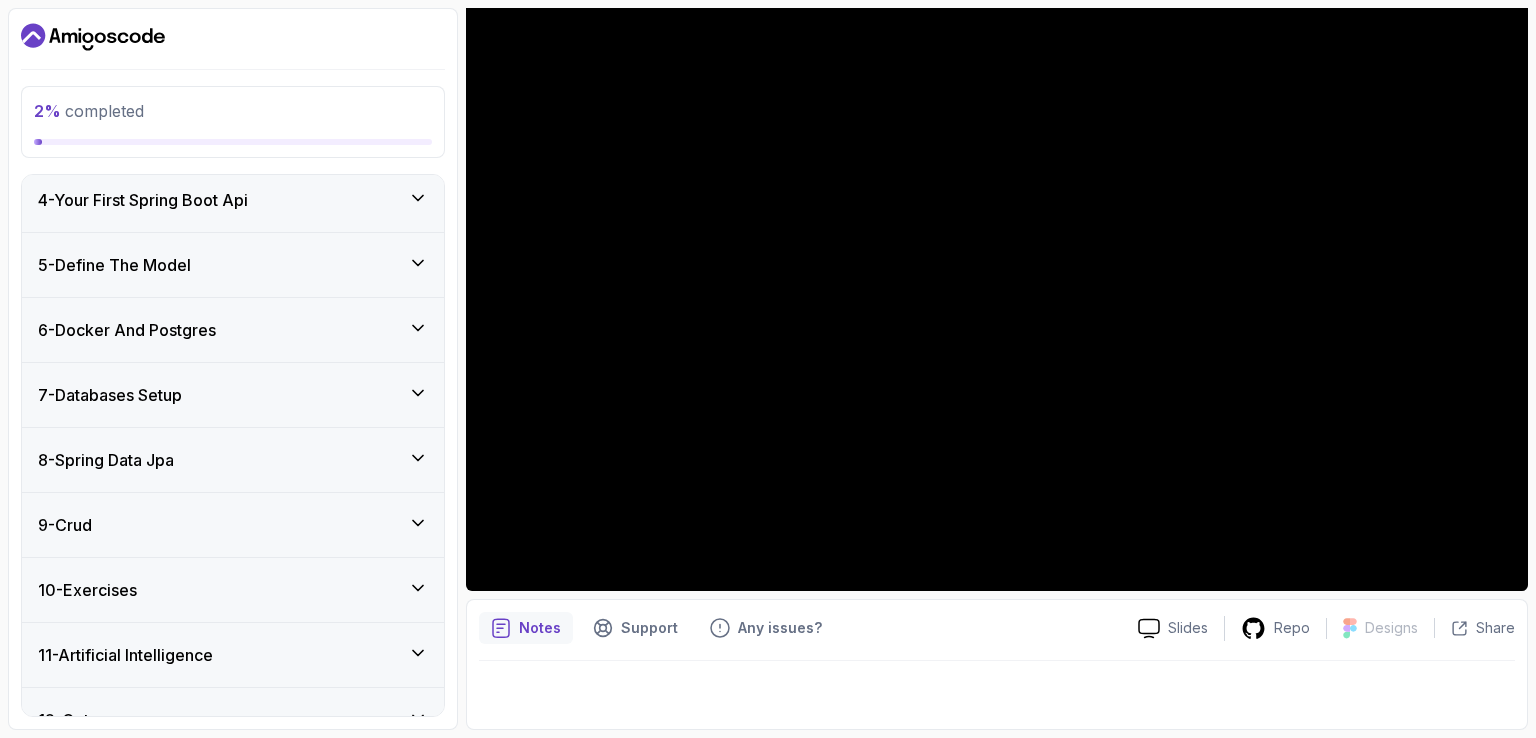 scroll, scrollTop: 0, scrollLeft: 0, axis: both 